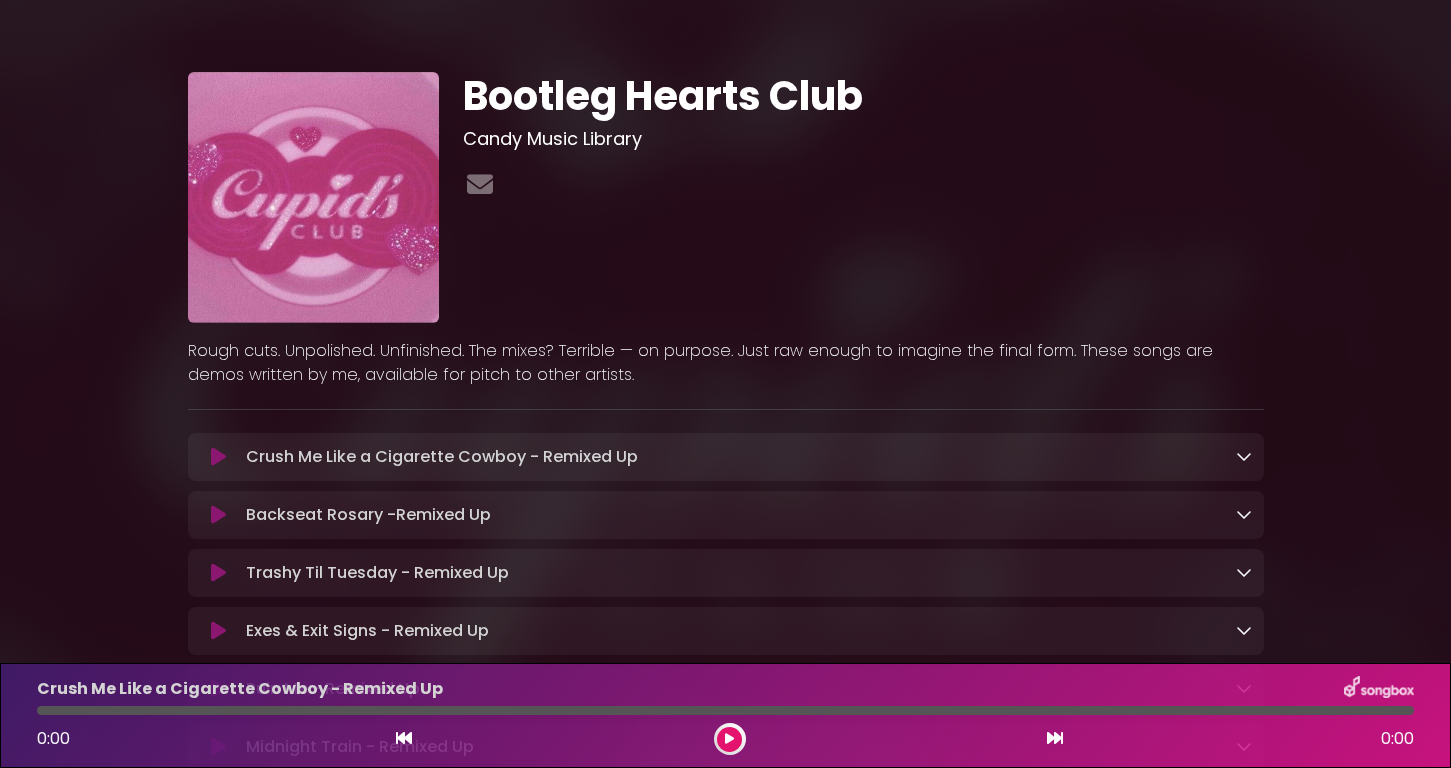 scroll, scrollTop: 0, scrollLeft: 0, axis: both 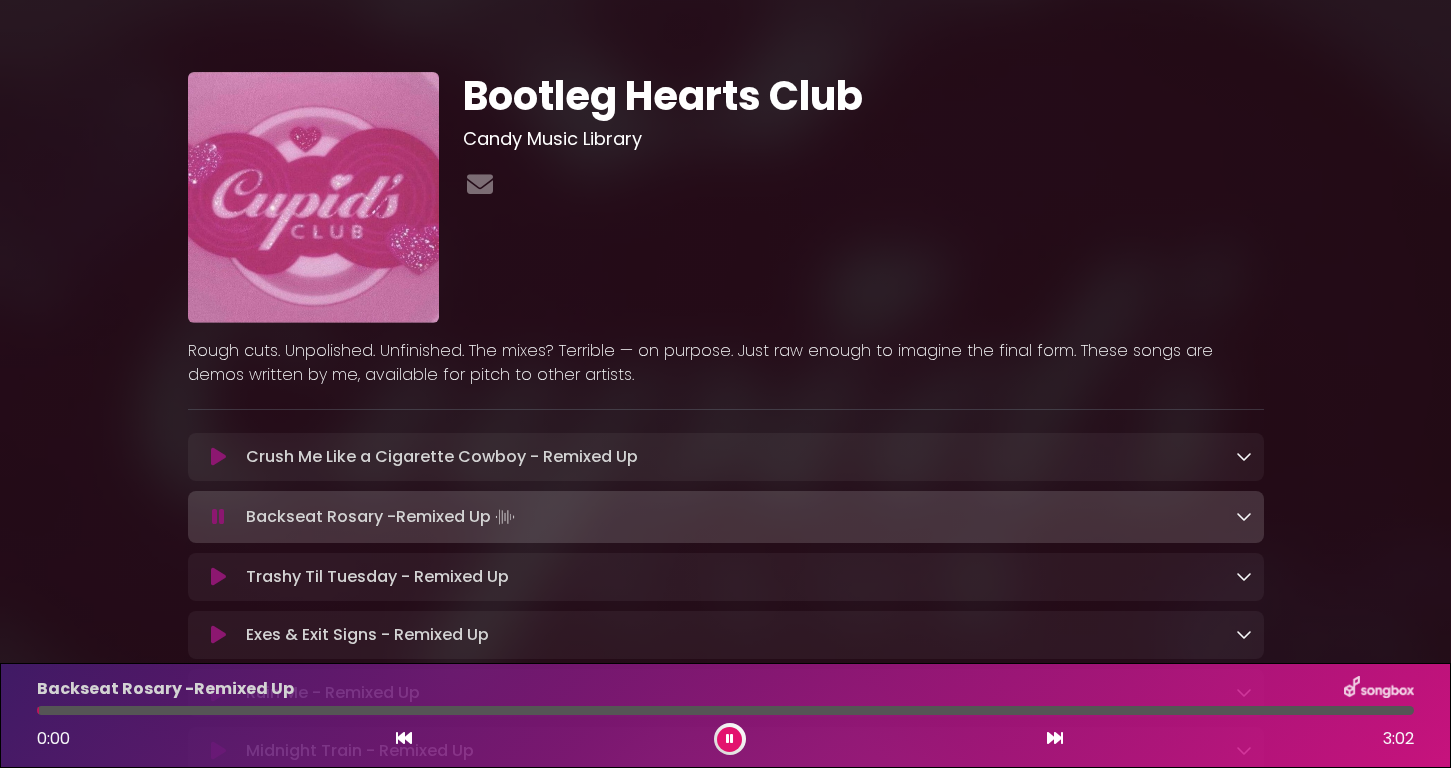 type 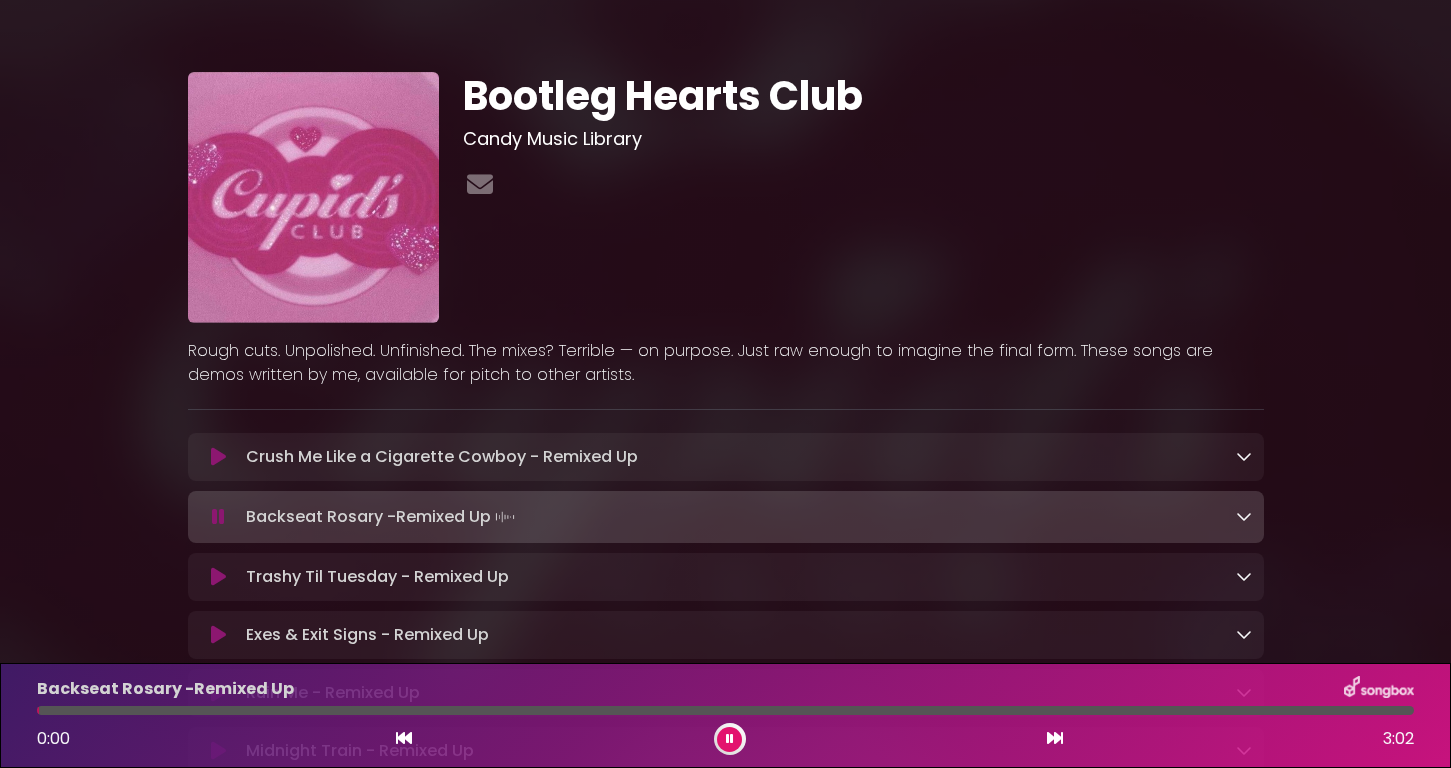 click at bounding box center (219, 457) 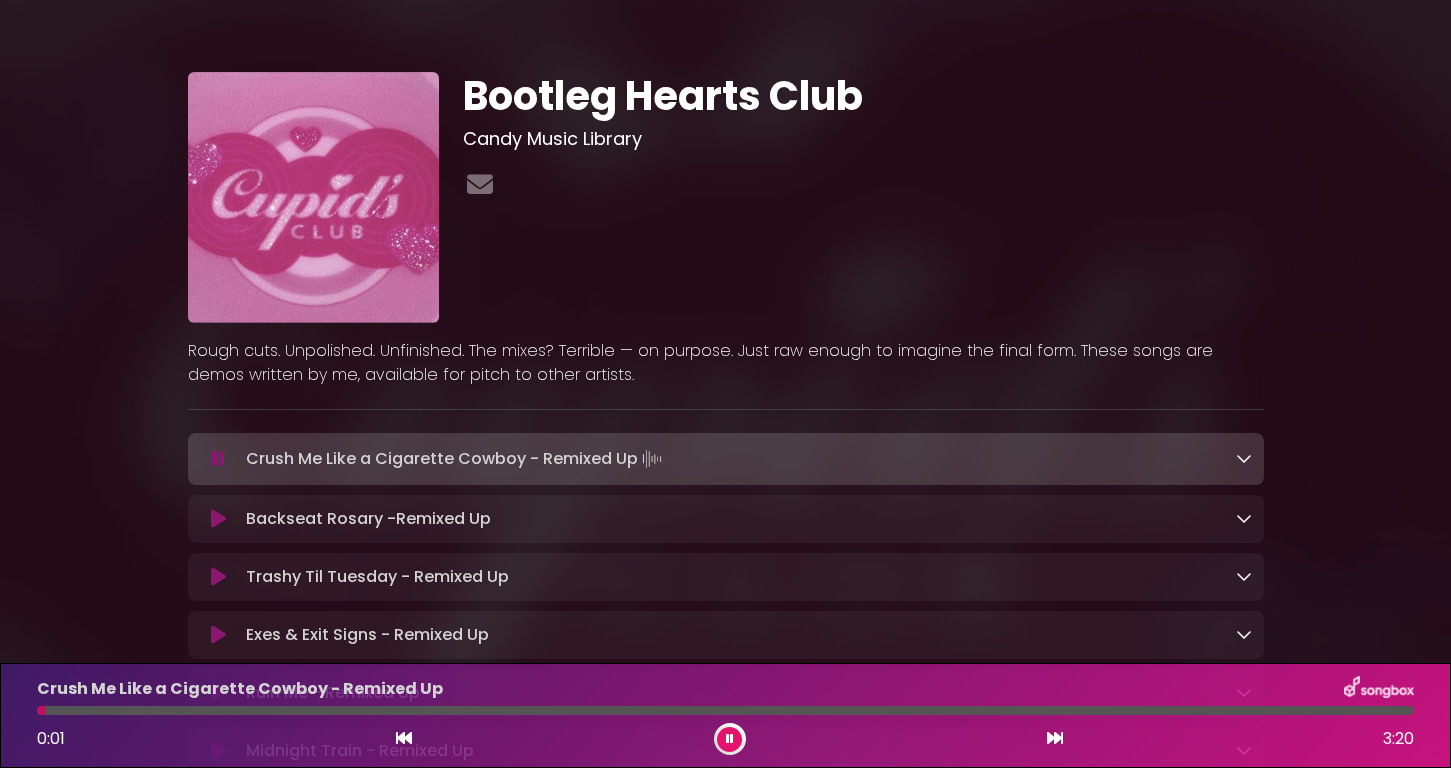 click at bounding box center [219, 459] 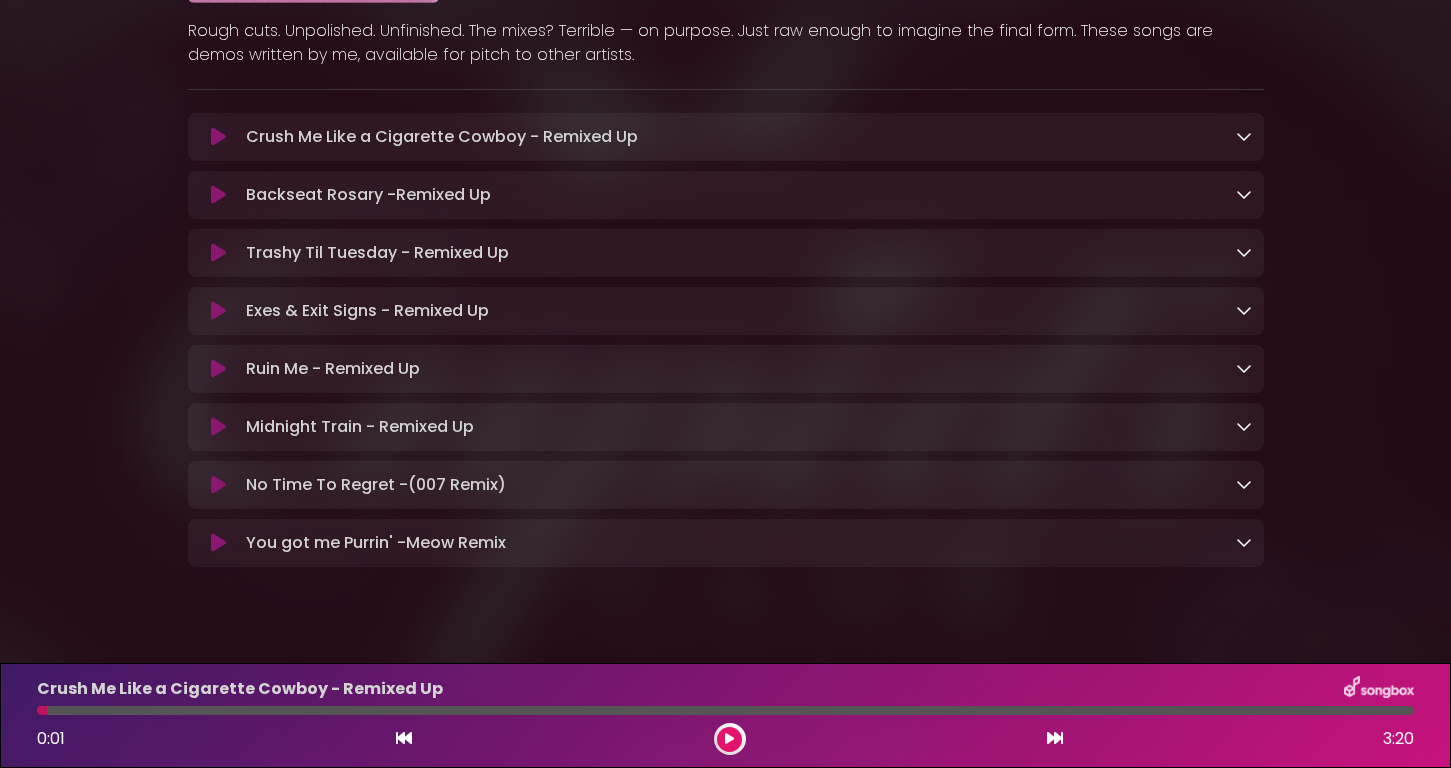scroll, scrollTop: 355, scrollLeft: 0, axis: vertical 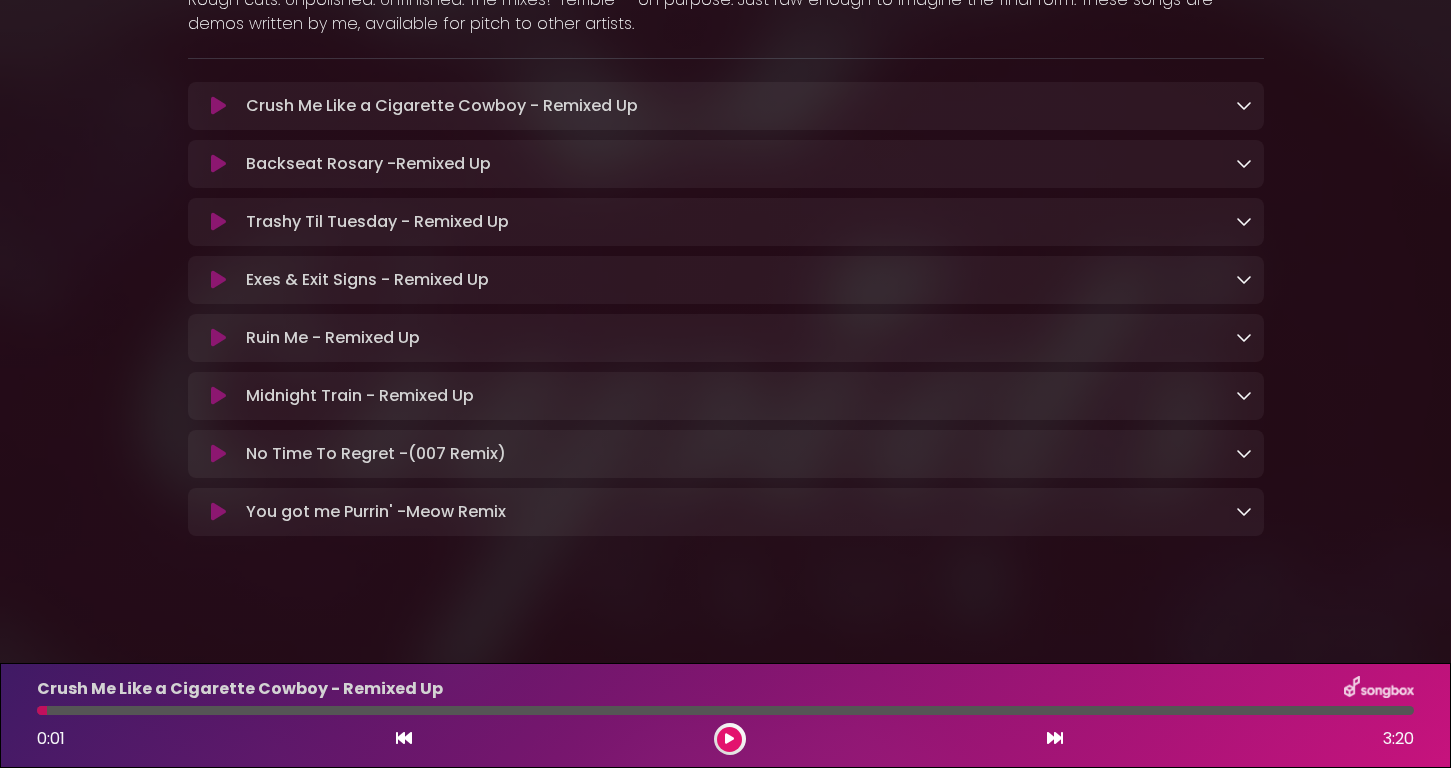 click at bounding box center (218, 454) 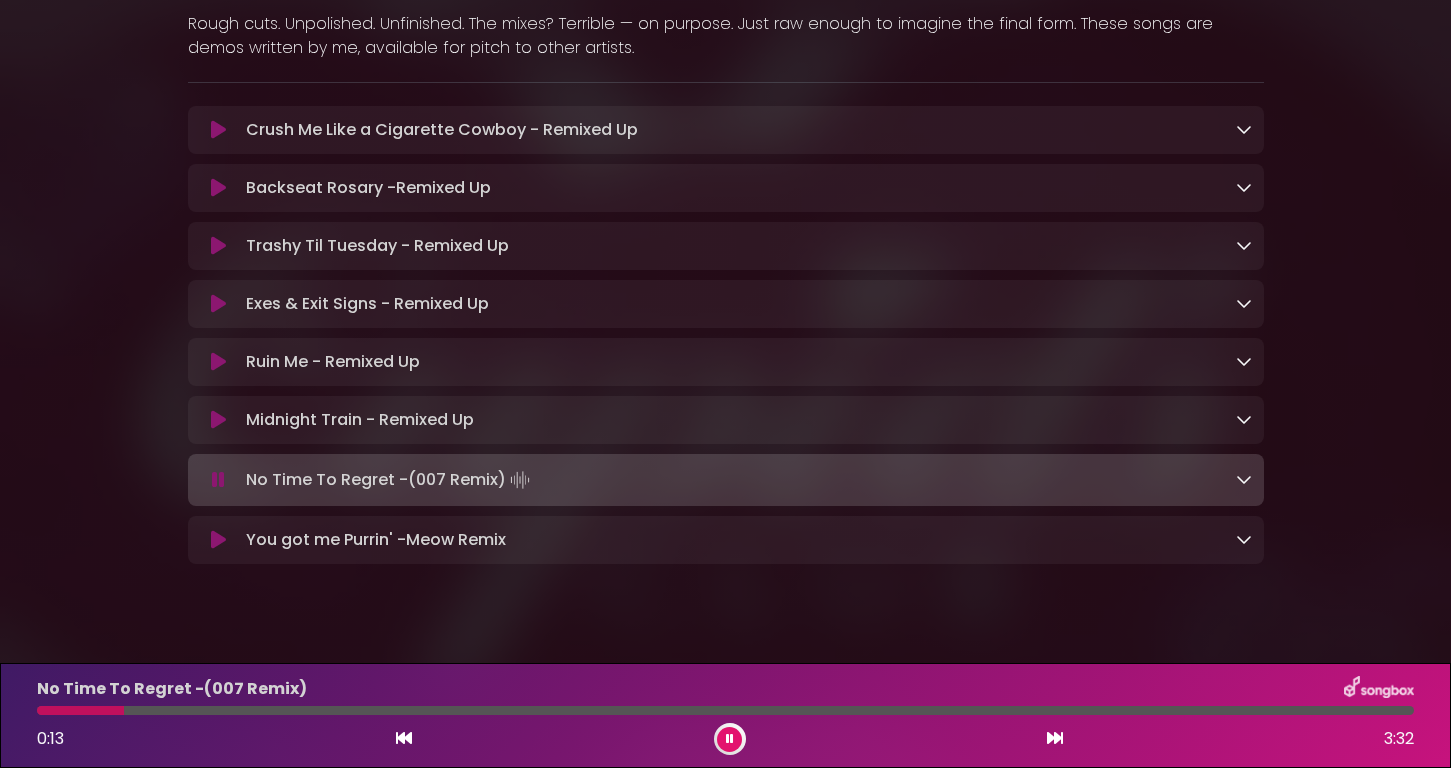 scroll, scrollTop: 358, scrollLeft: 0, axis: vertical 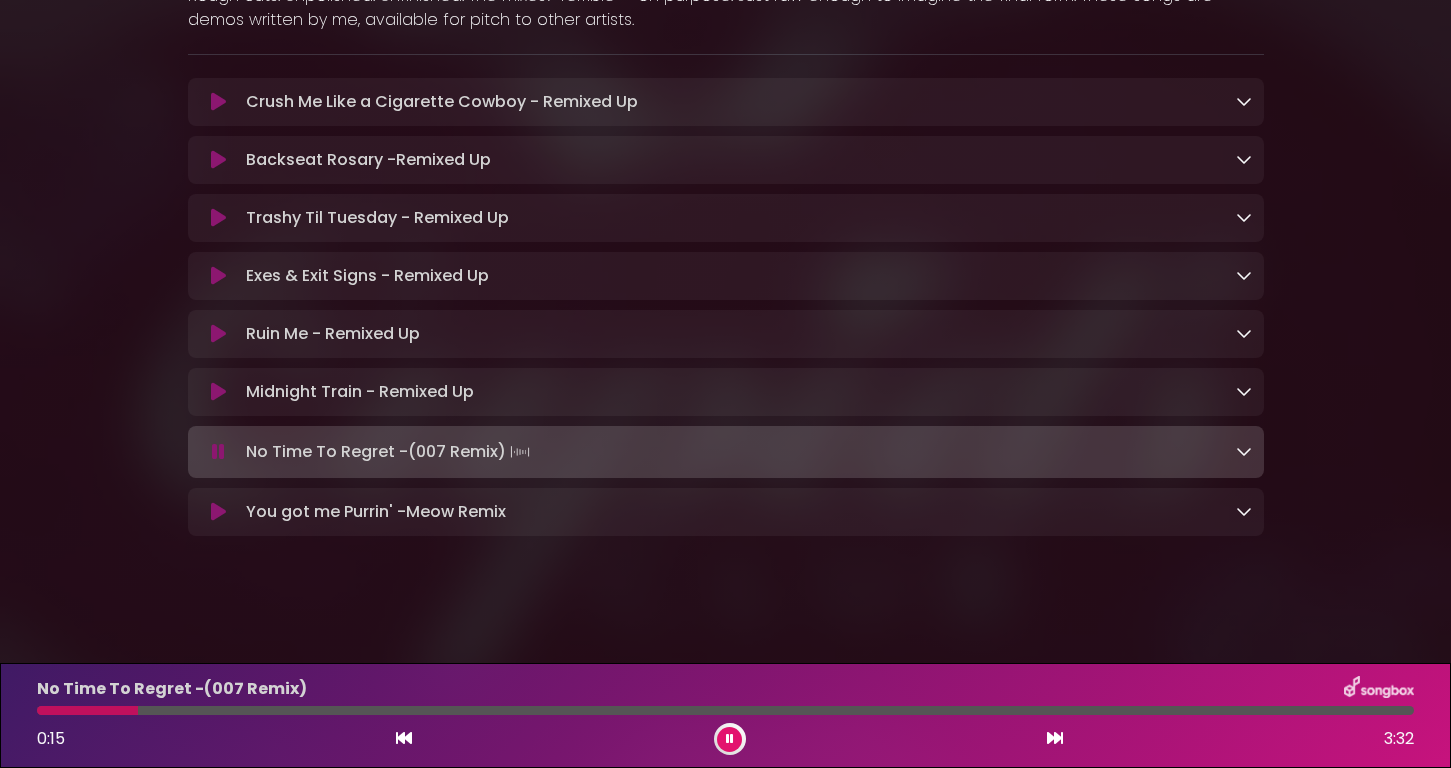 click on "No Time To Regret -(007 Remix)
Loading Track..." at bounding box center (744, 452) 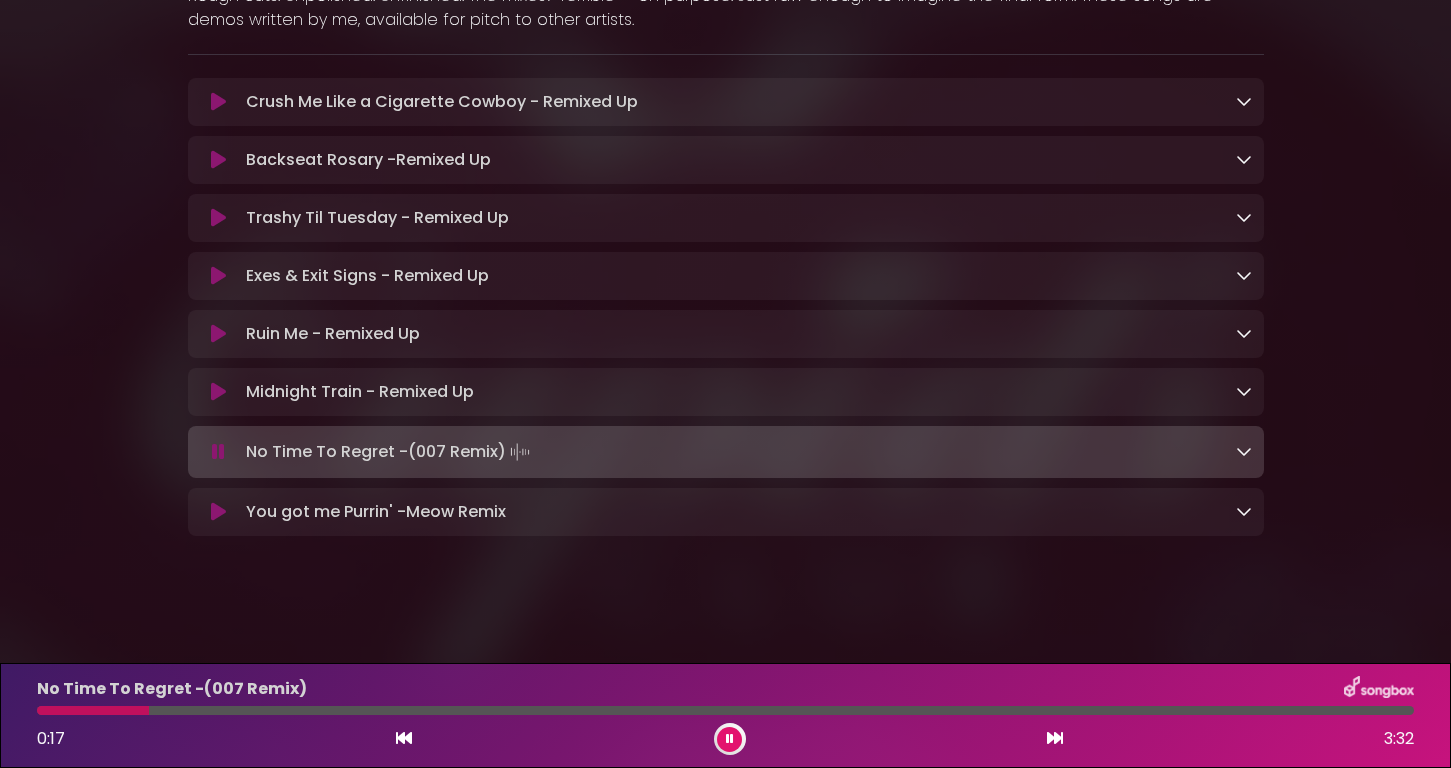 click at bounding box center (218, 452) 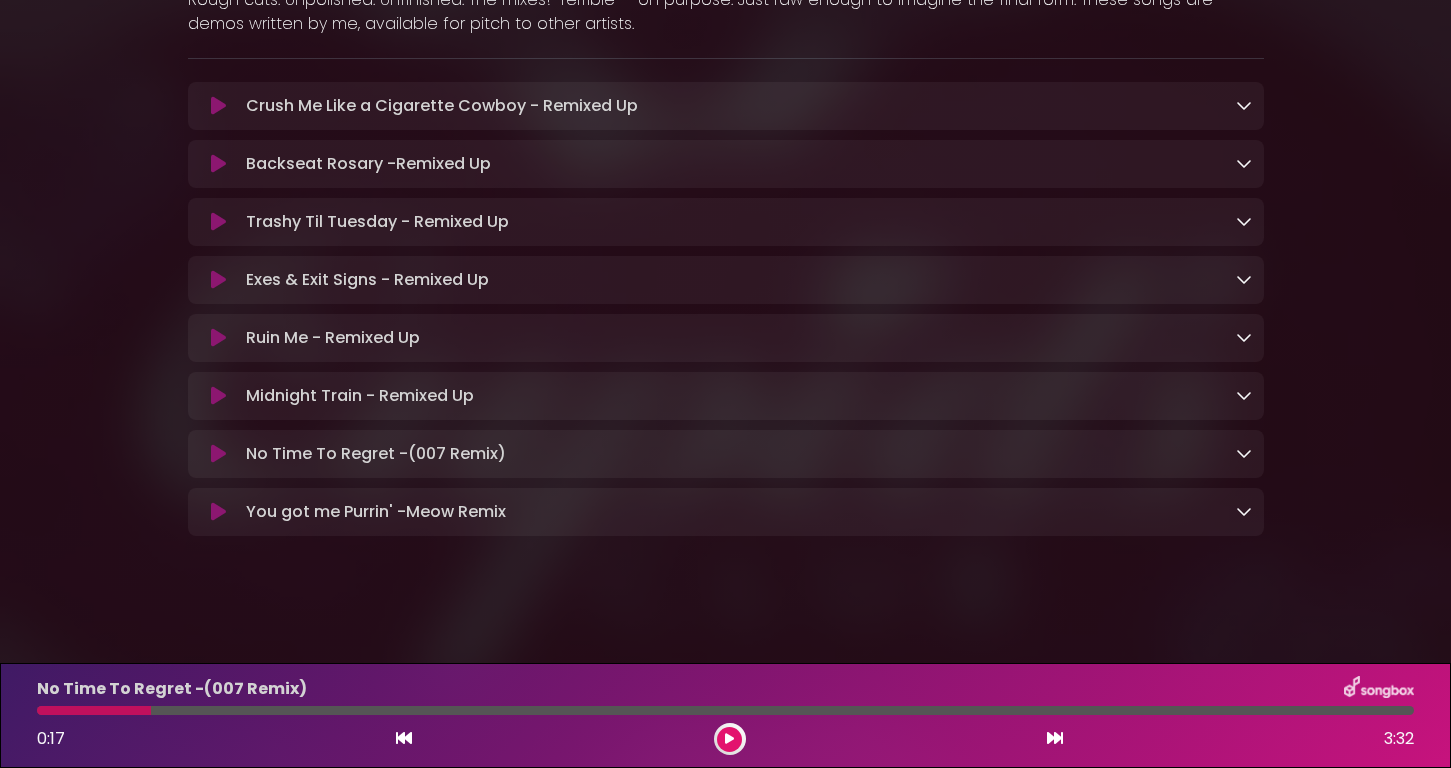 scroll, scrollTop: 355, scrollLeft: 0, axis: vertical 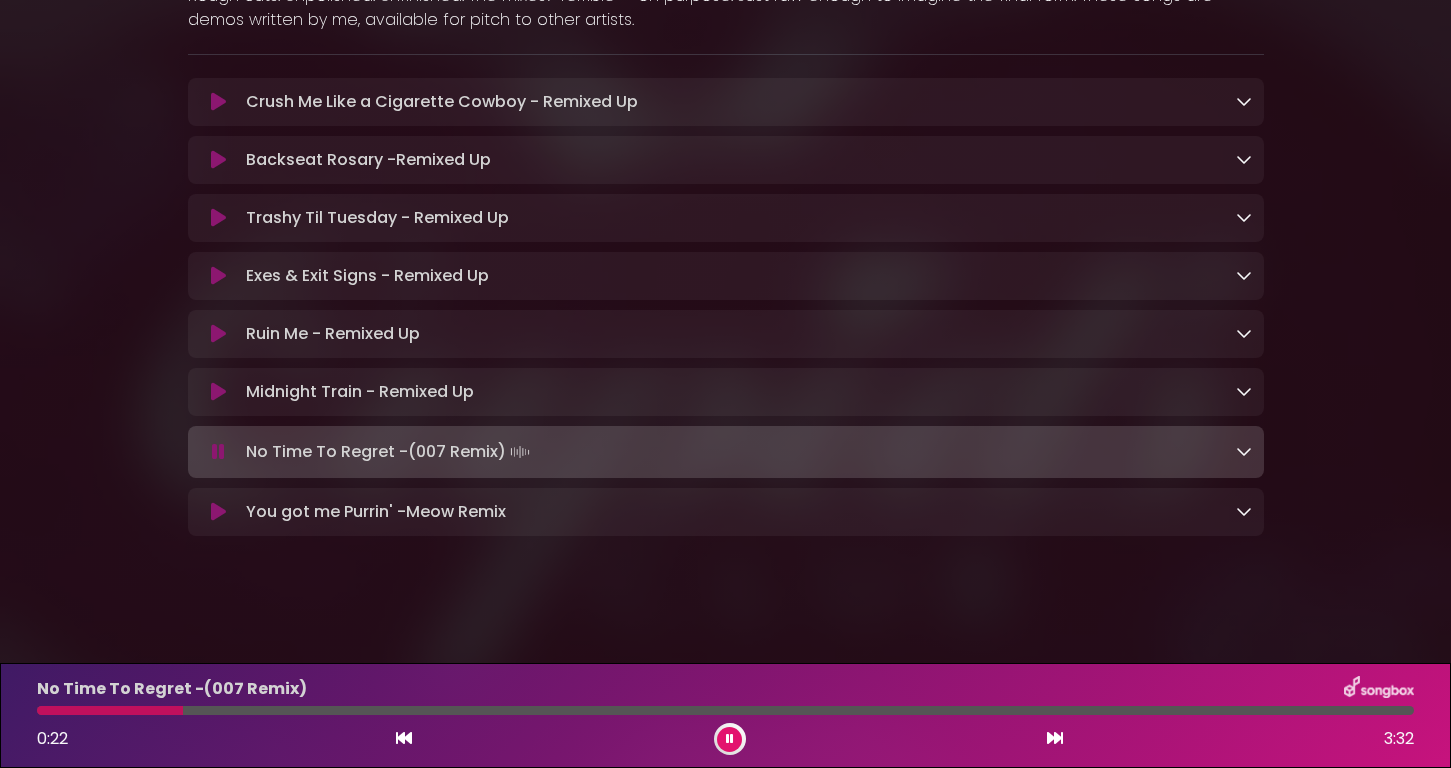 type 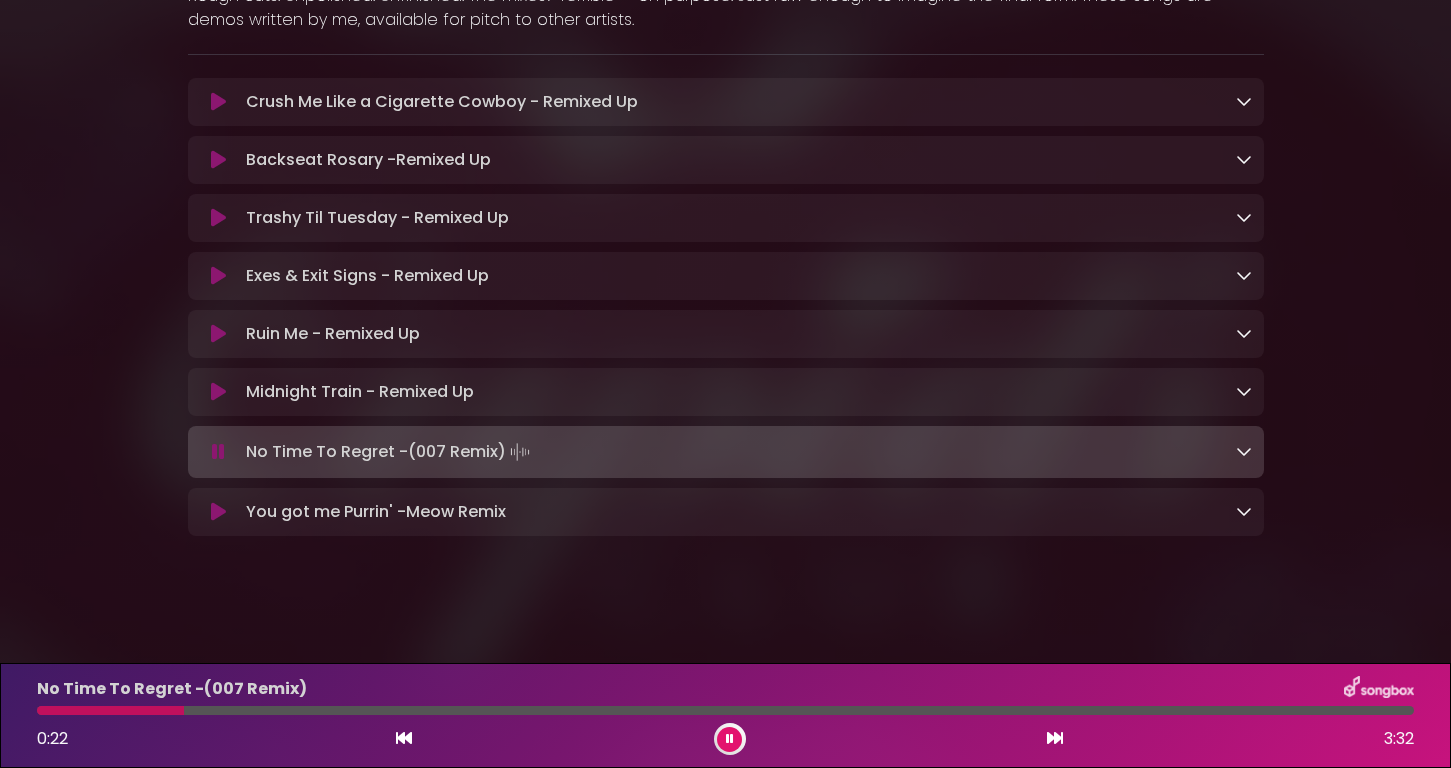 click at bounding box center (219, 452) 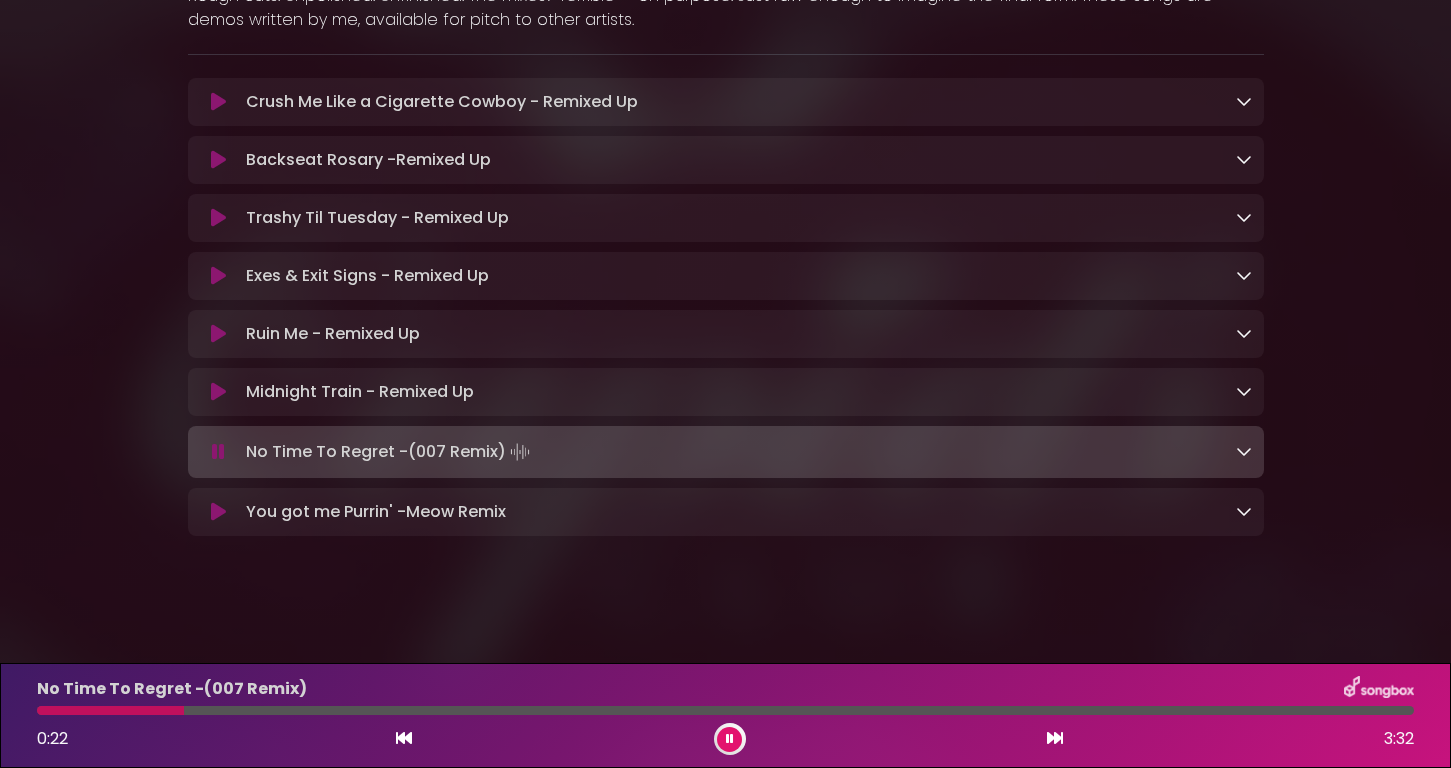 scroll, scrollTop: 355, scrollLeft: 0, axis: vertical 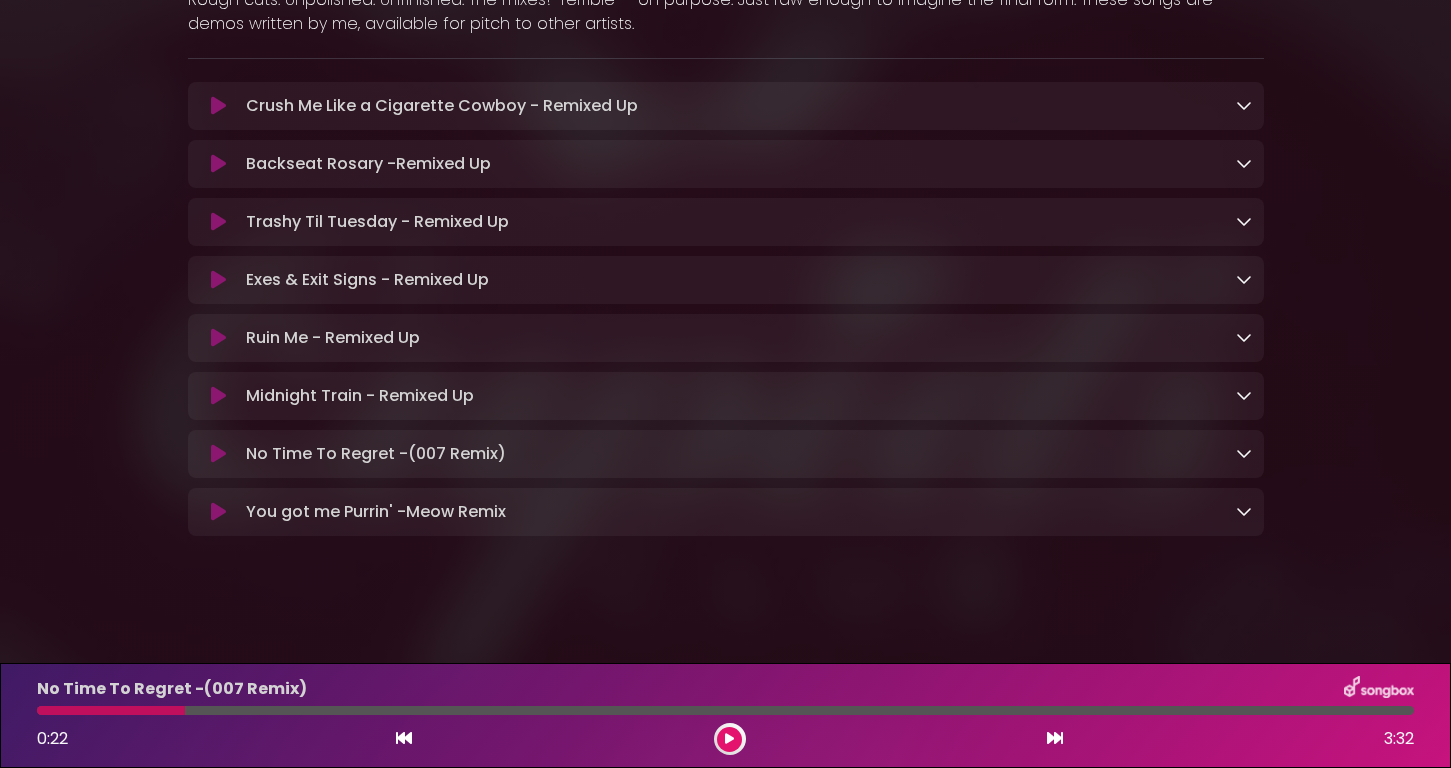 click at bounding box center (404, 738) 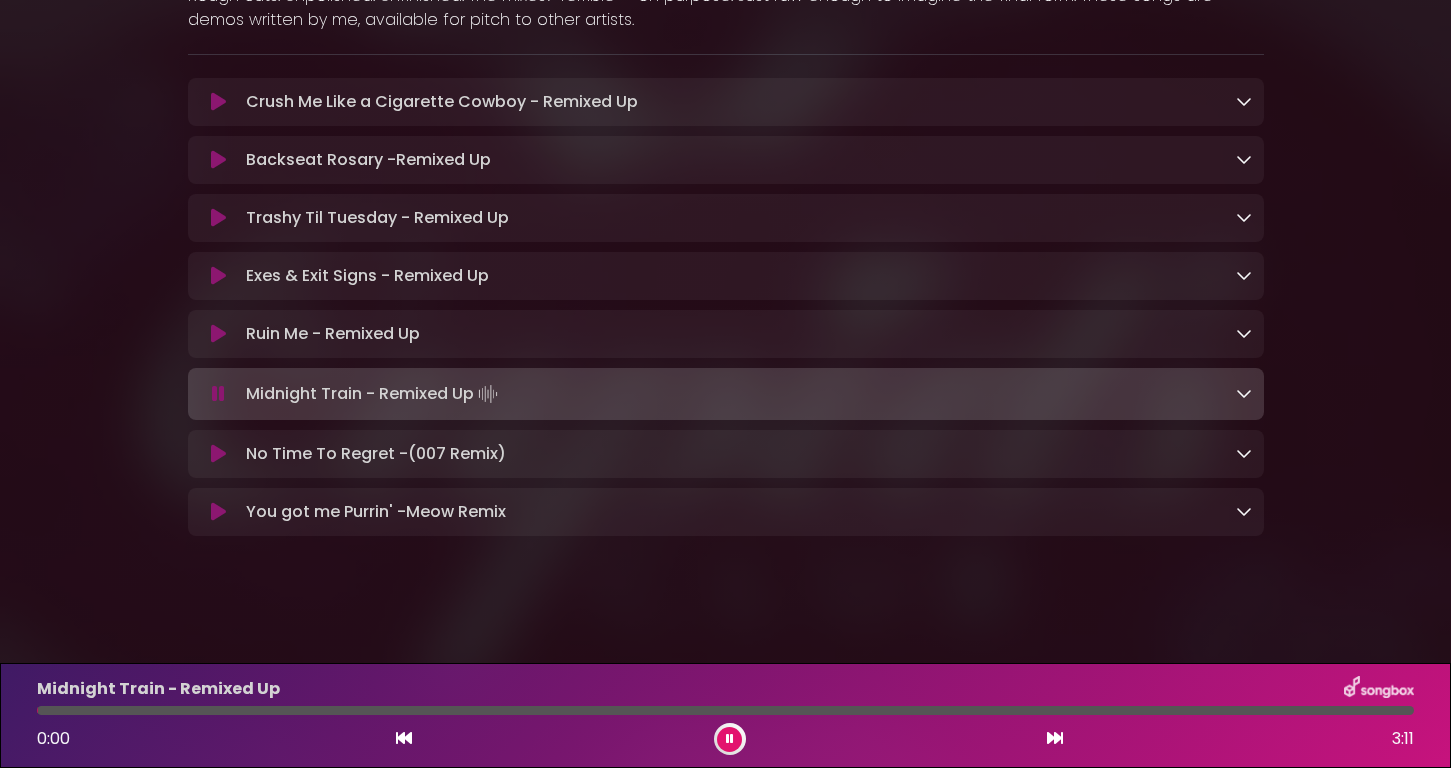 click at bounding box center (404, 738) 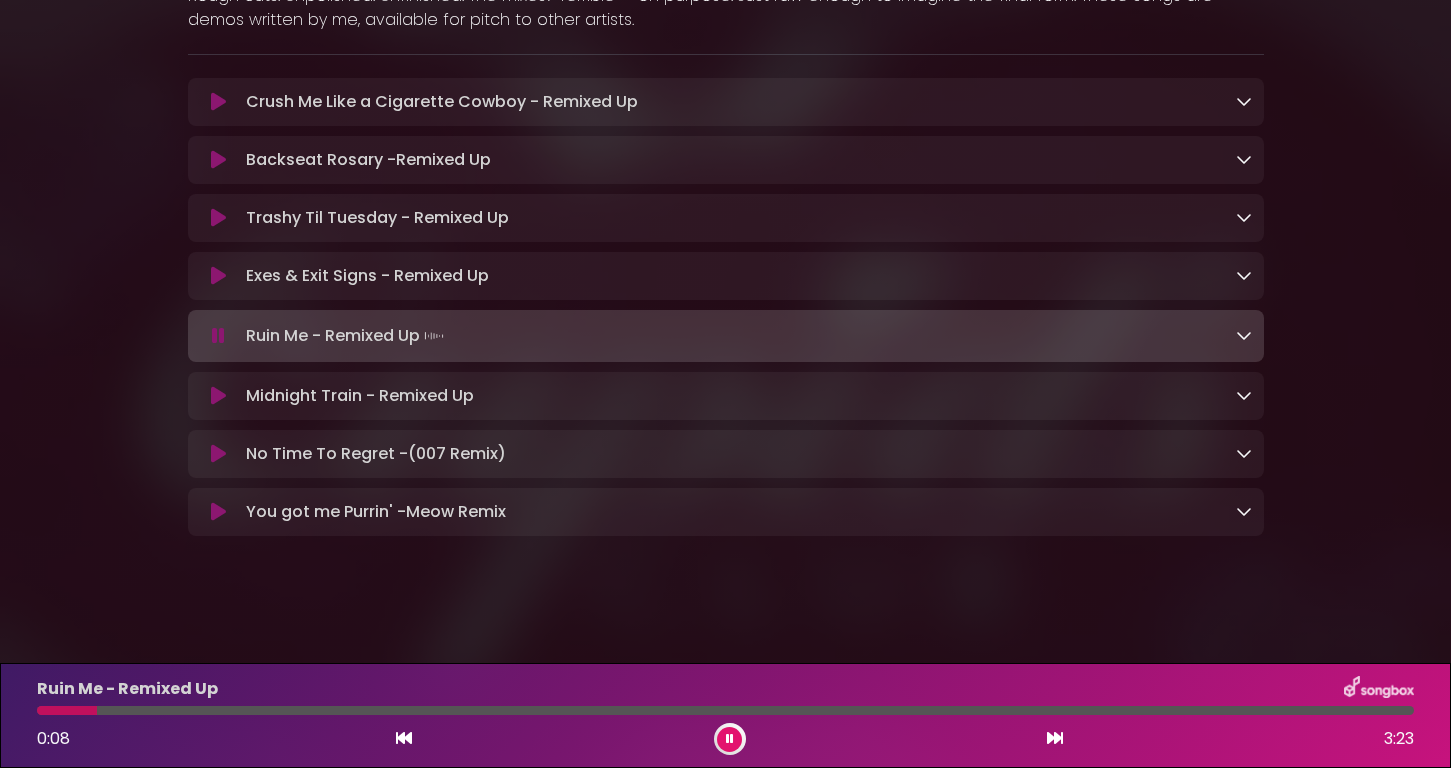click on "No Time To Regret -(007 Remix)
Loading Track..." at bounding box center (376, 454) 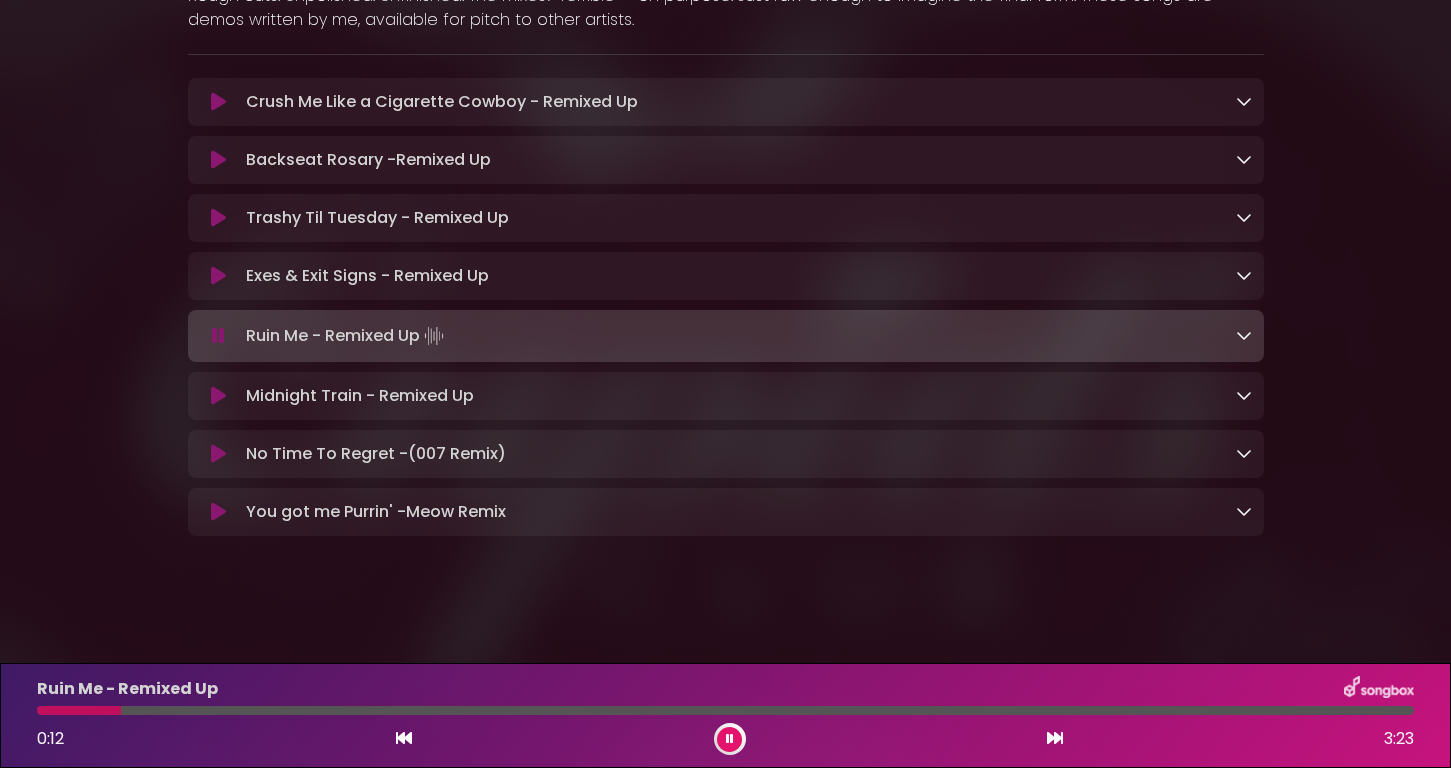 click at bounding box center (1055, 738) 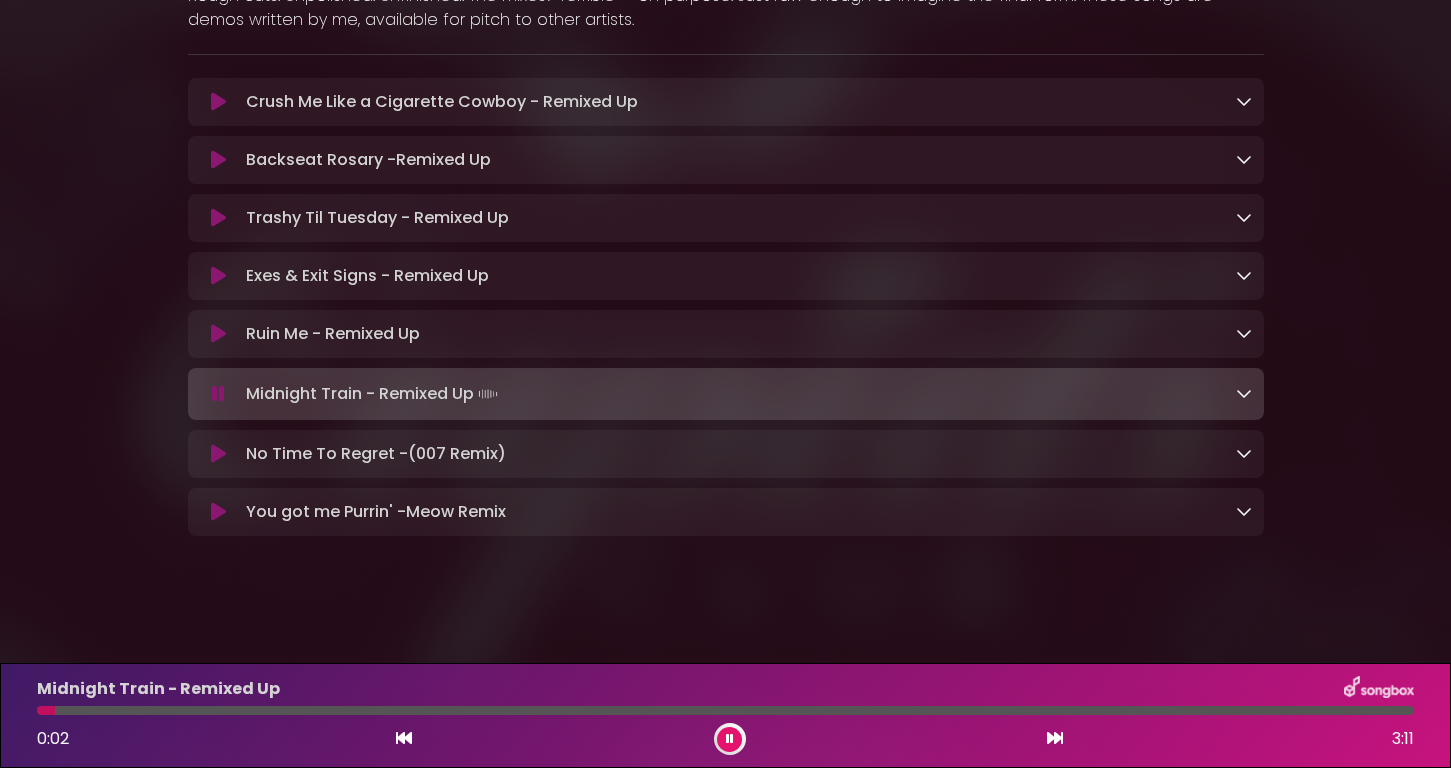 click at bounding box center [1055, 738] 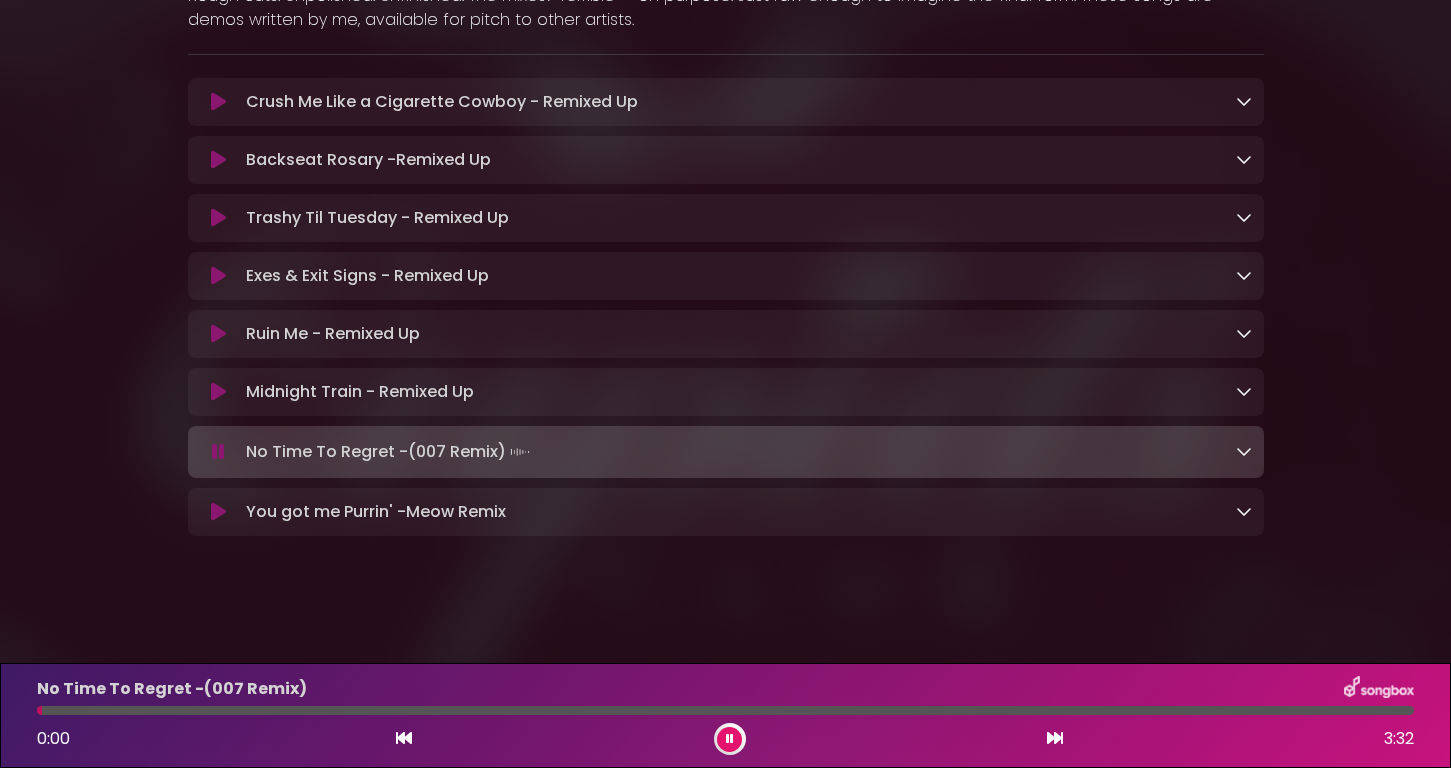 click at bounding box center [730, 739] 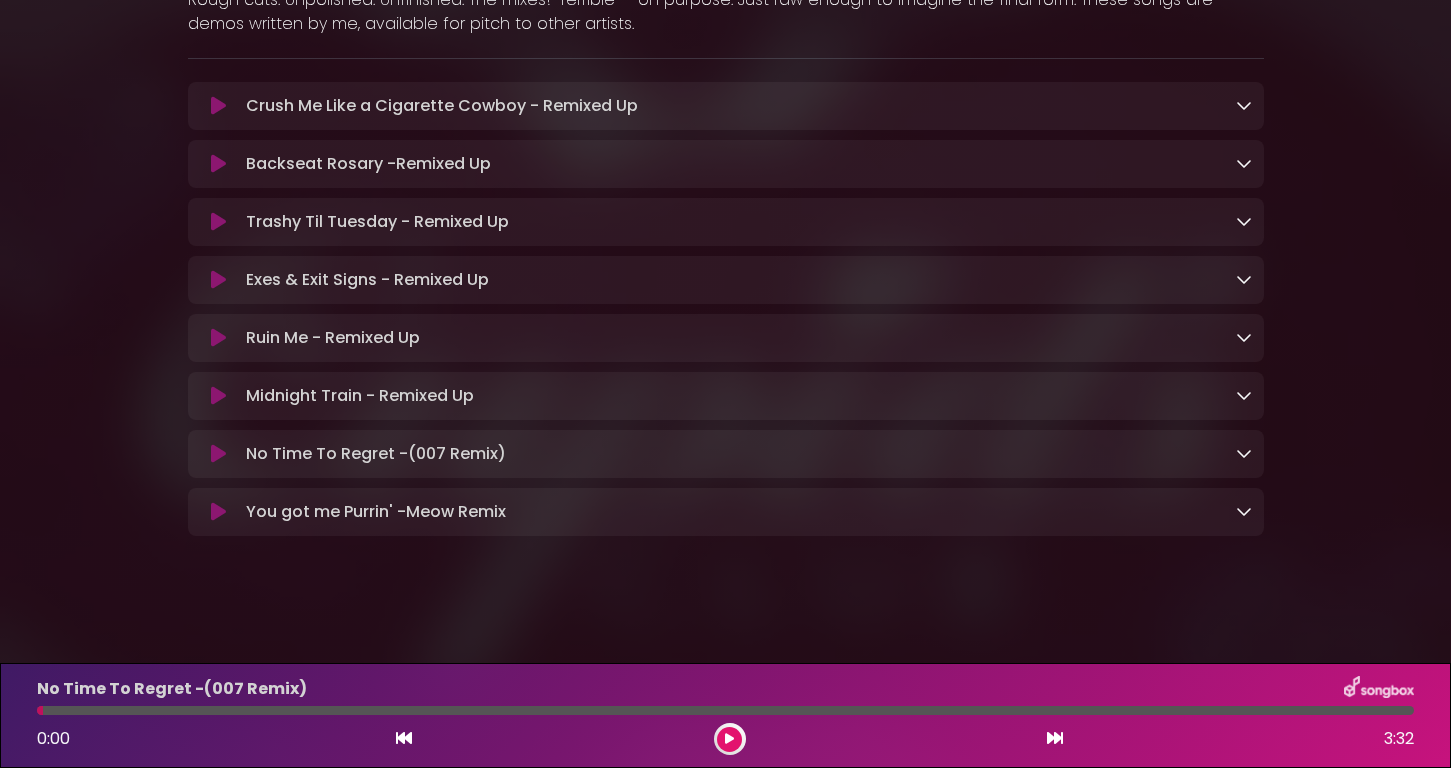 drag, startPoint x: 42, startPoint y: 710, endPoint x: 0, endPoint y: 711, distance: 42.0119 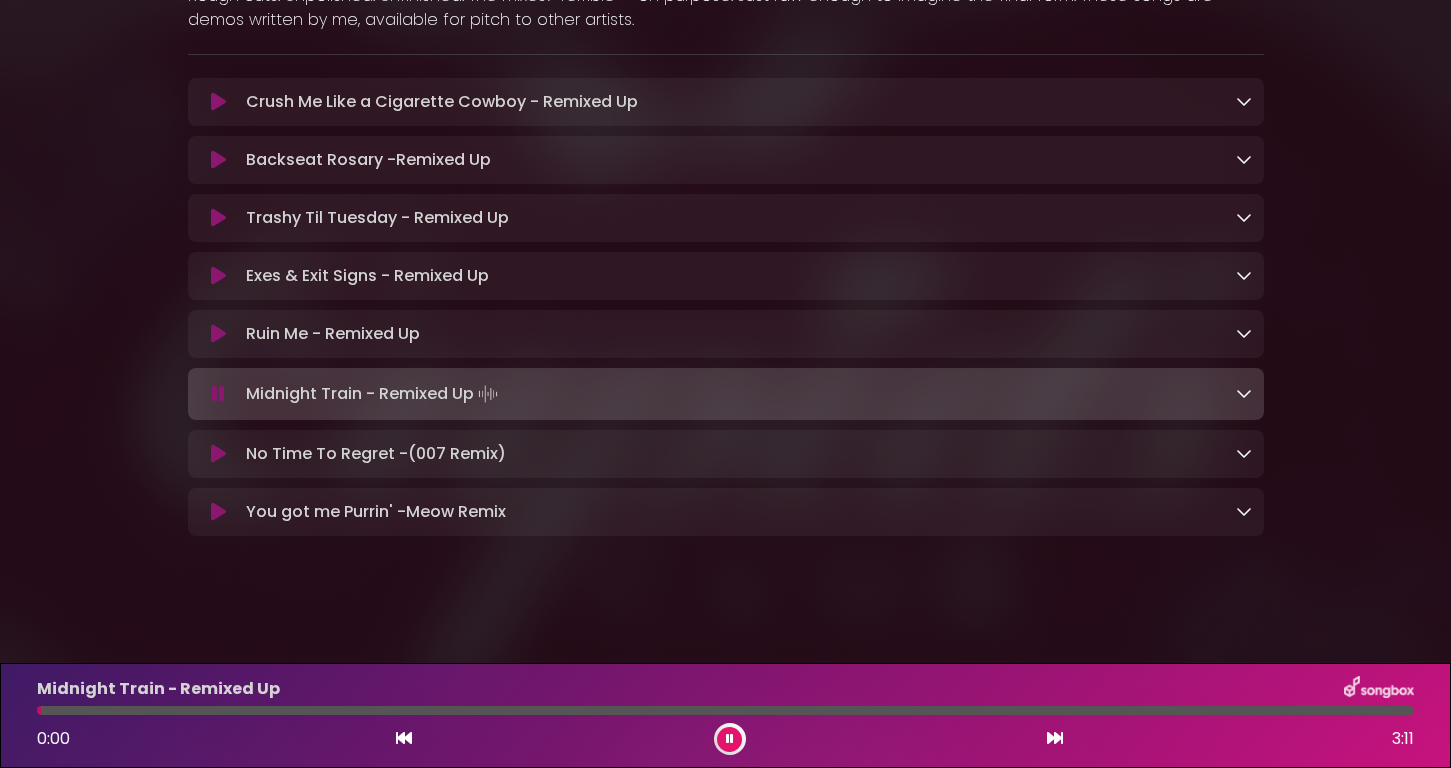 click at bounding box center (730, 739) 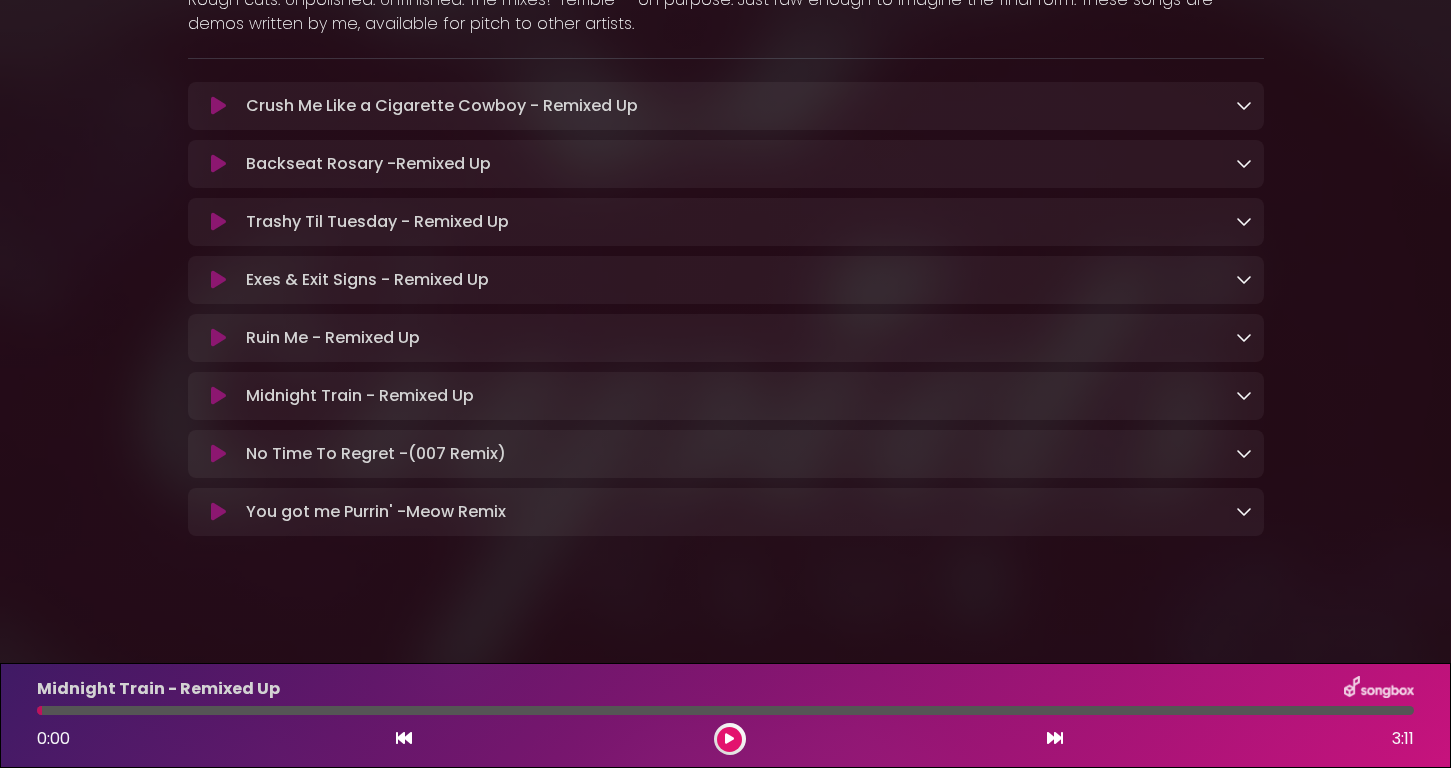 click at bounding box center (729, 739) 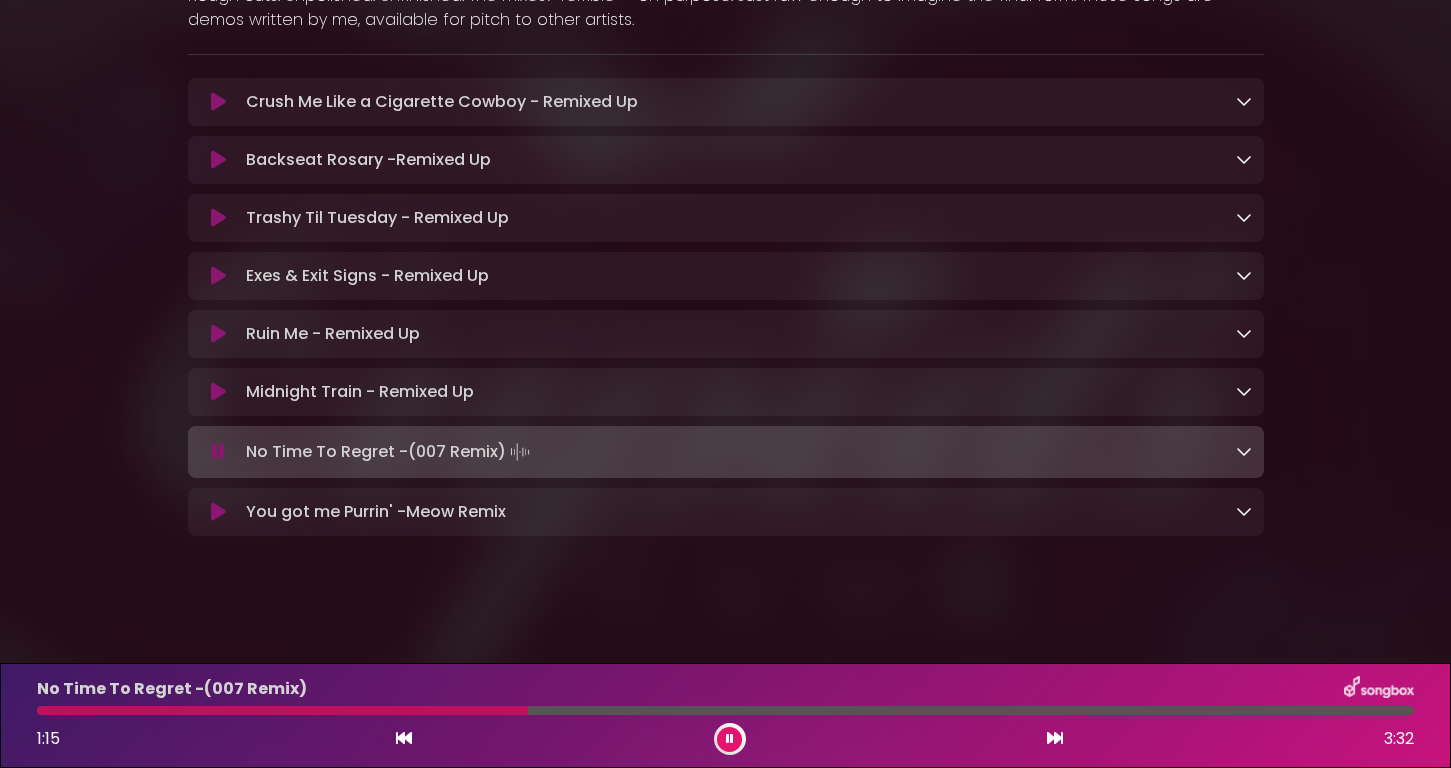 click at bounding box center (730, 739) 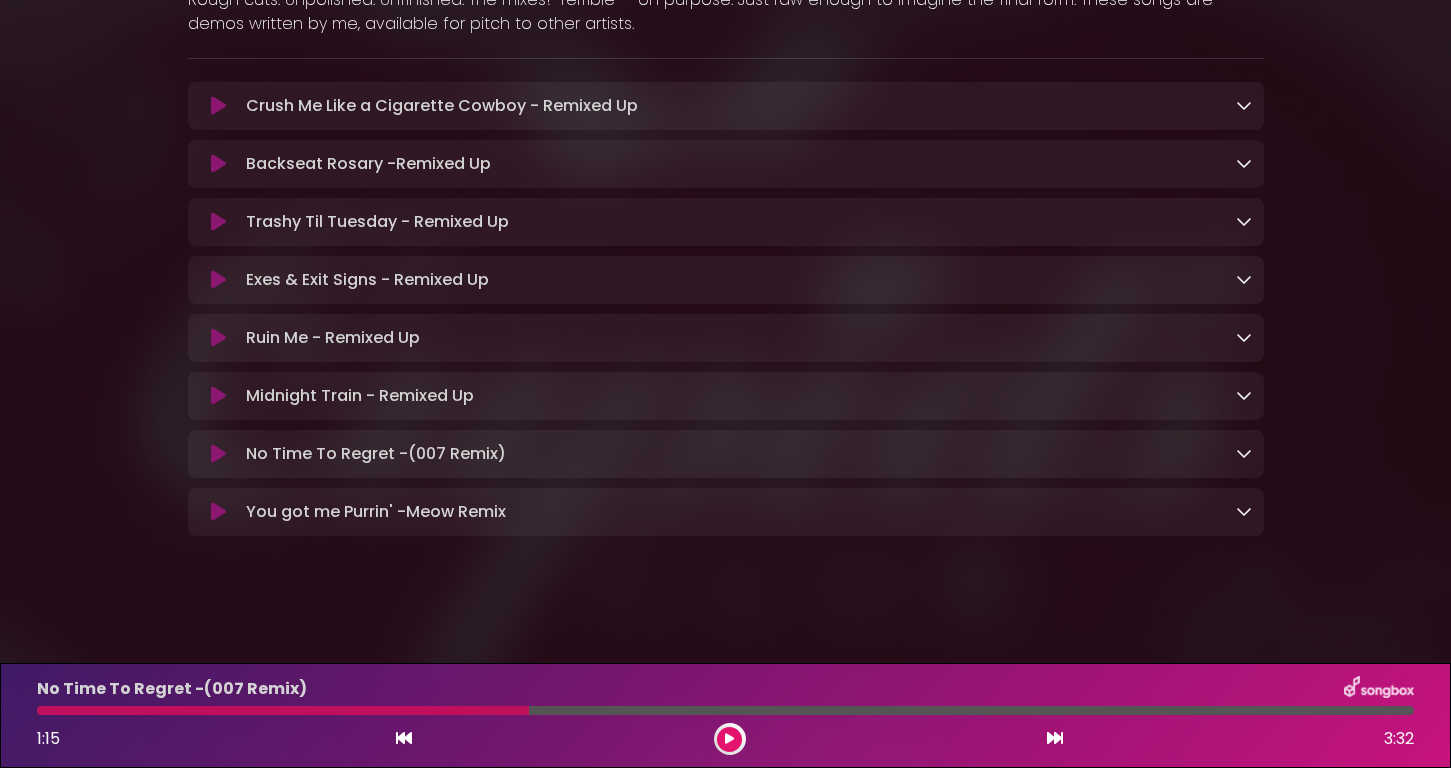 click on "1:15
3:32" at bounding box center [725, 739] 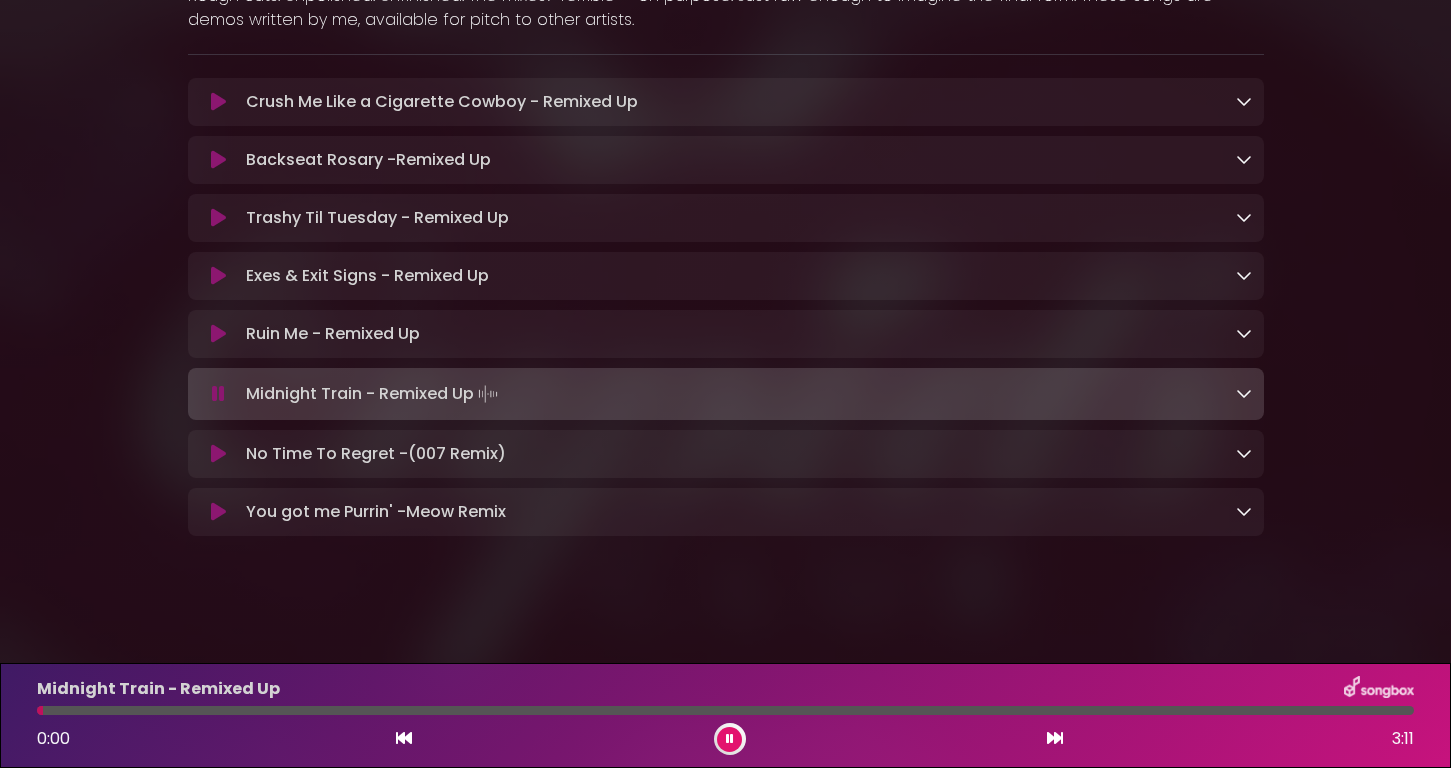 click at bounding box center [730, 739] 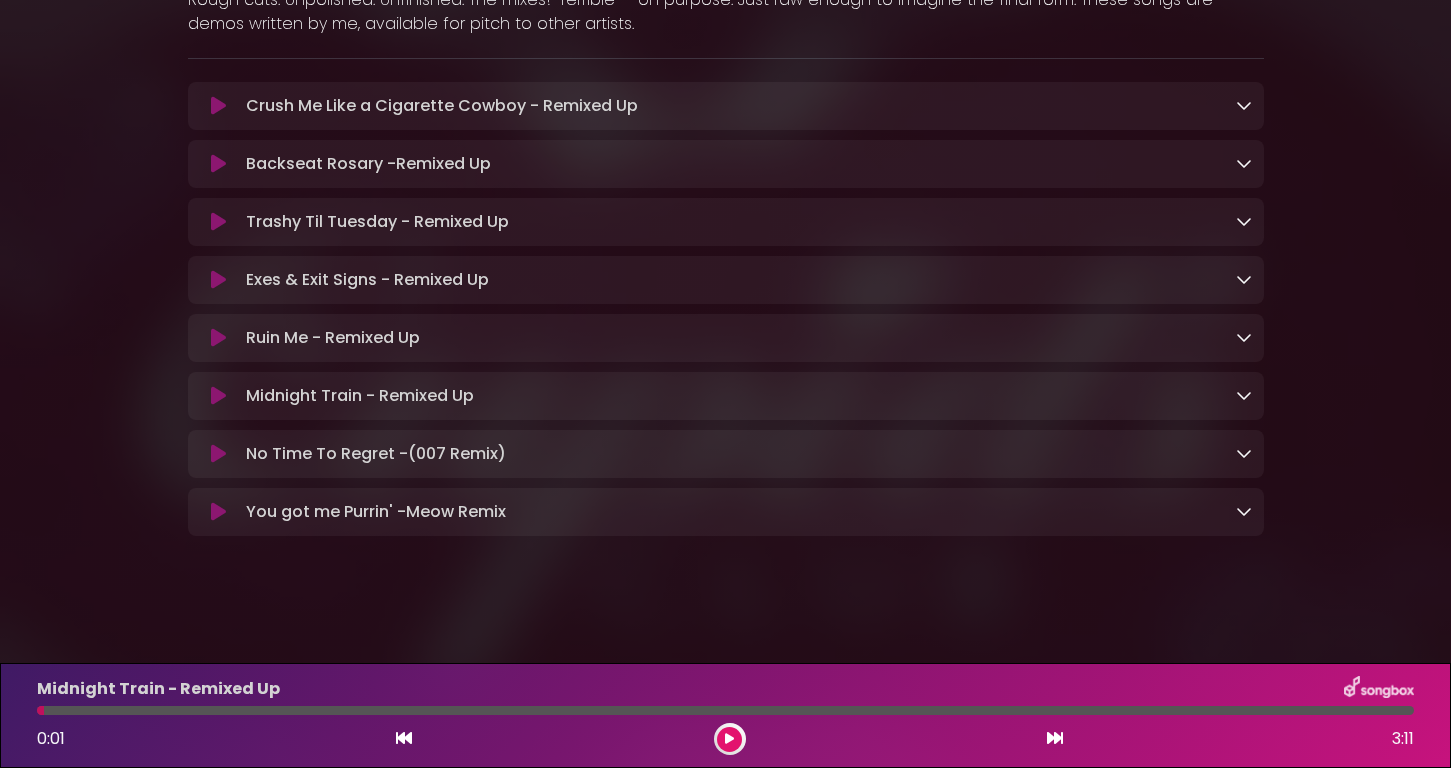 click at bounding box center [729, 739] 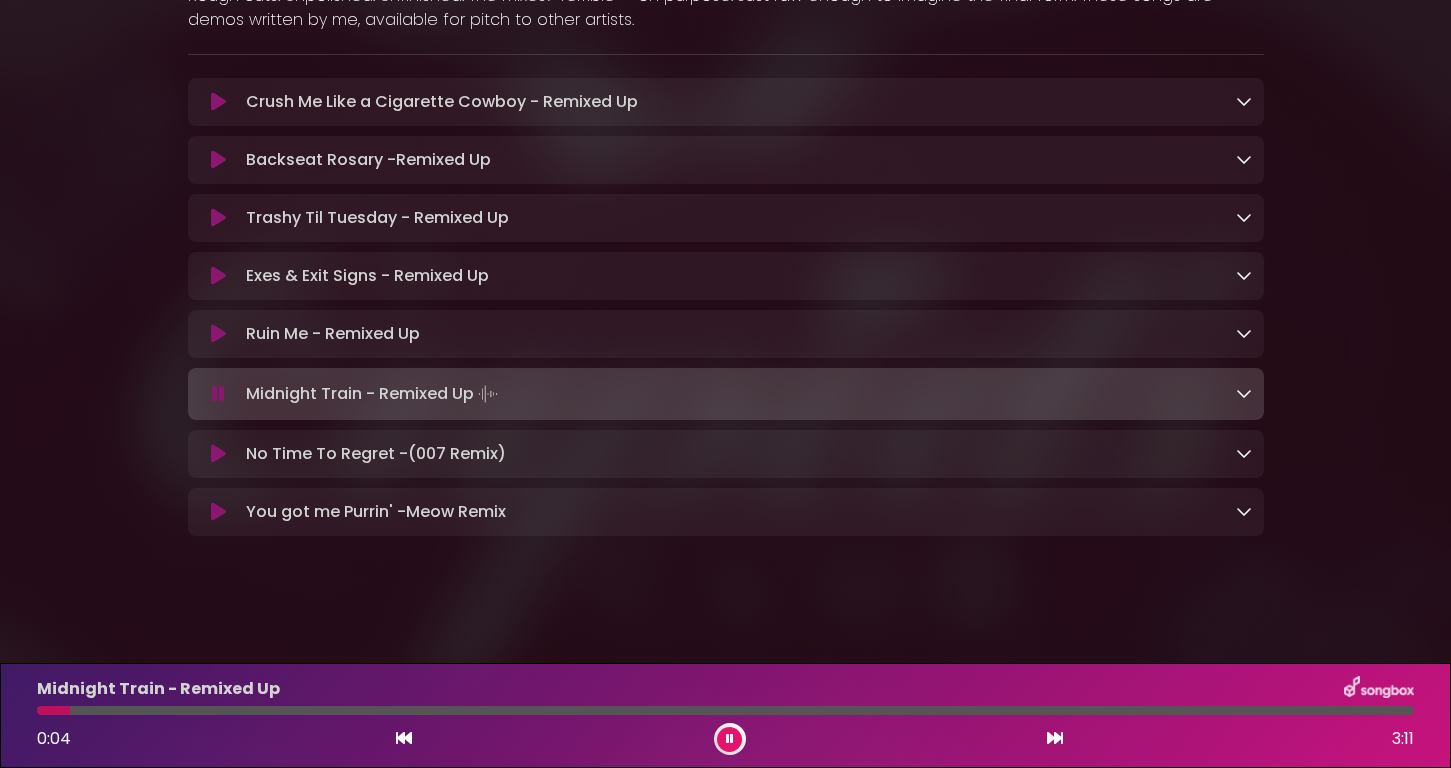 click at bounding box center (218, 454) 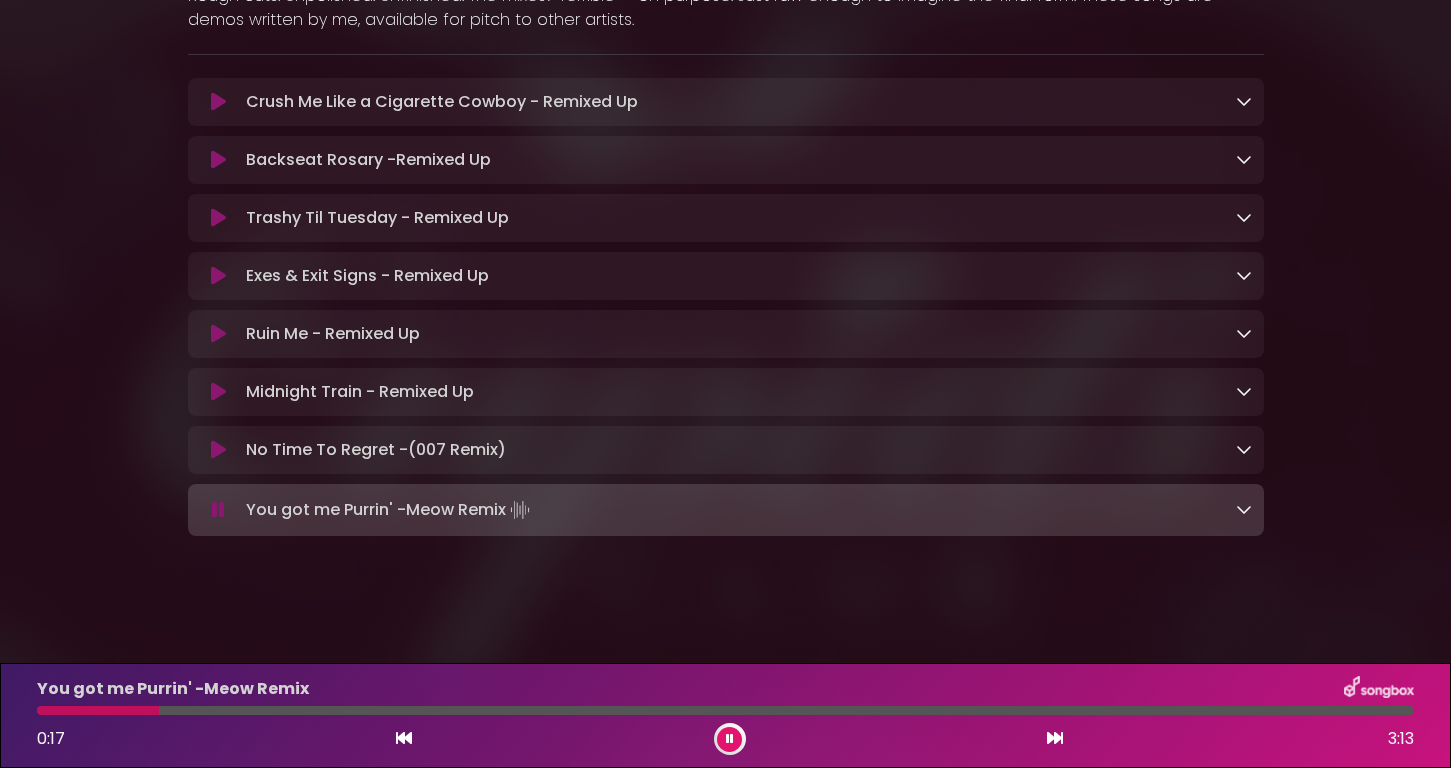 click at bounding box center (730, 739) 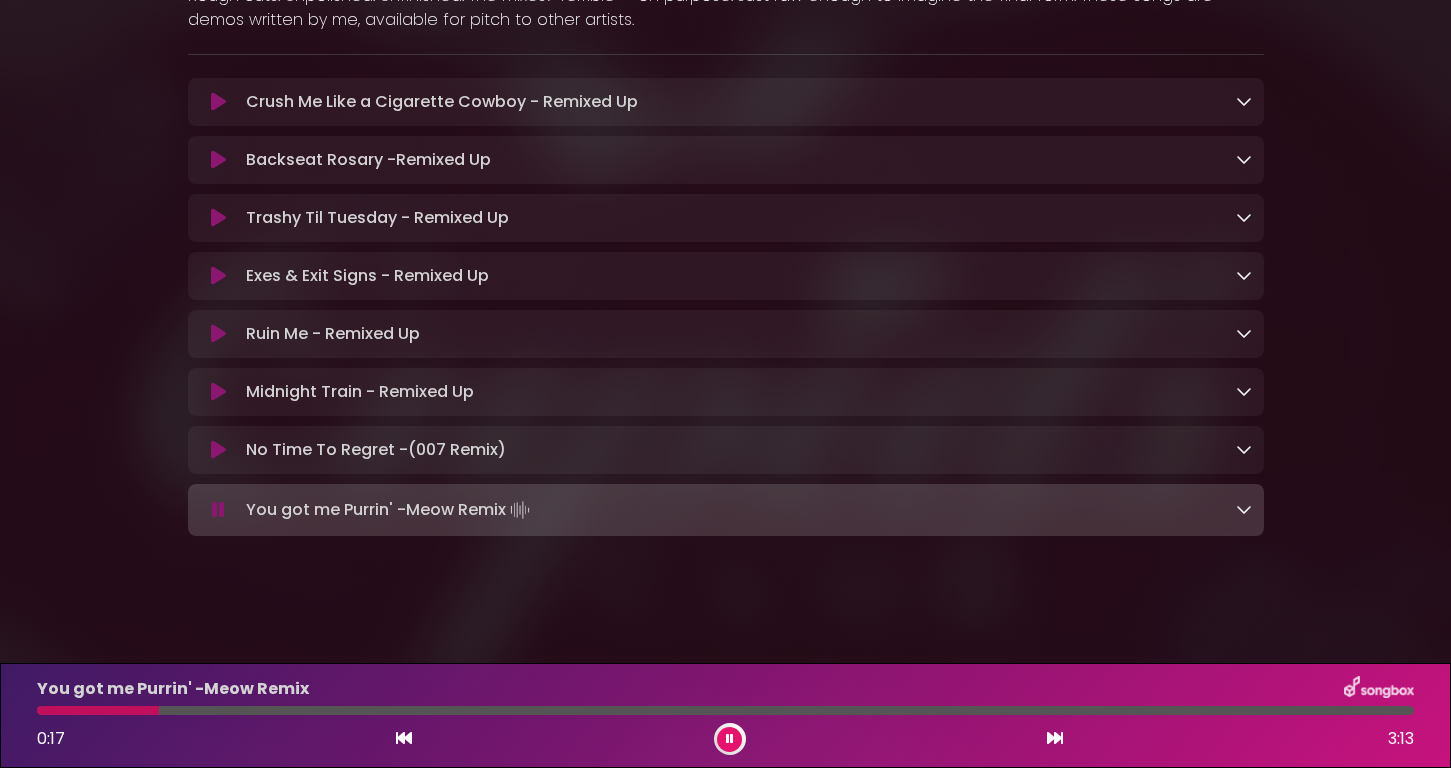 click at bounding box center (730, 739) 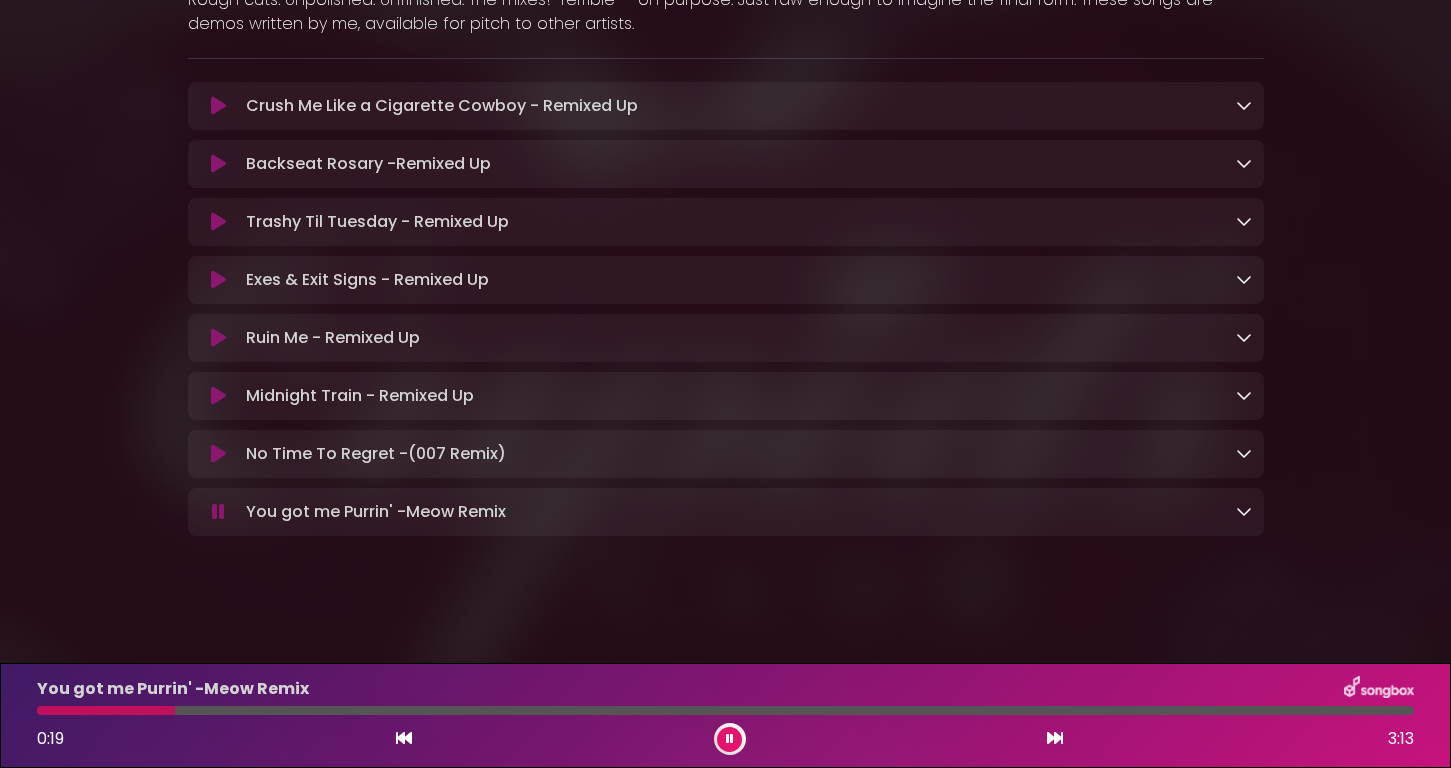 click at bounding box center [730, 739] 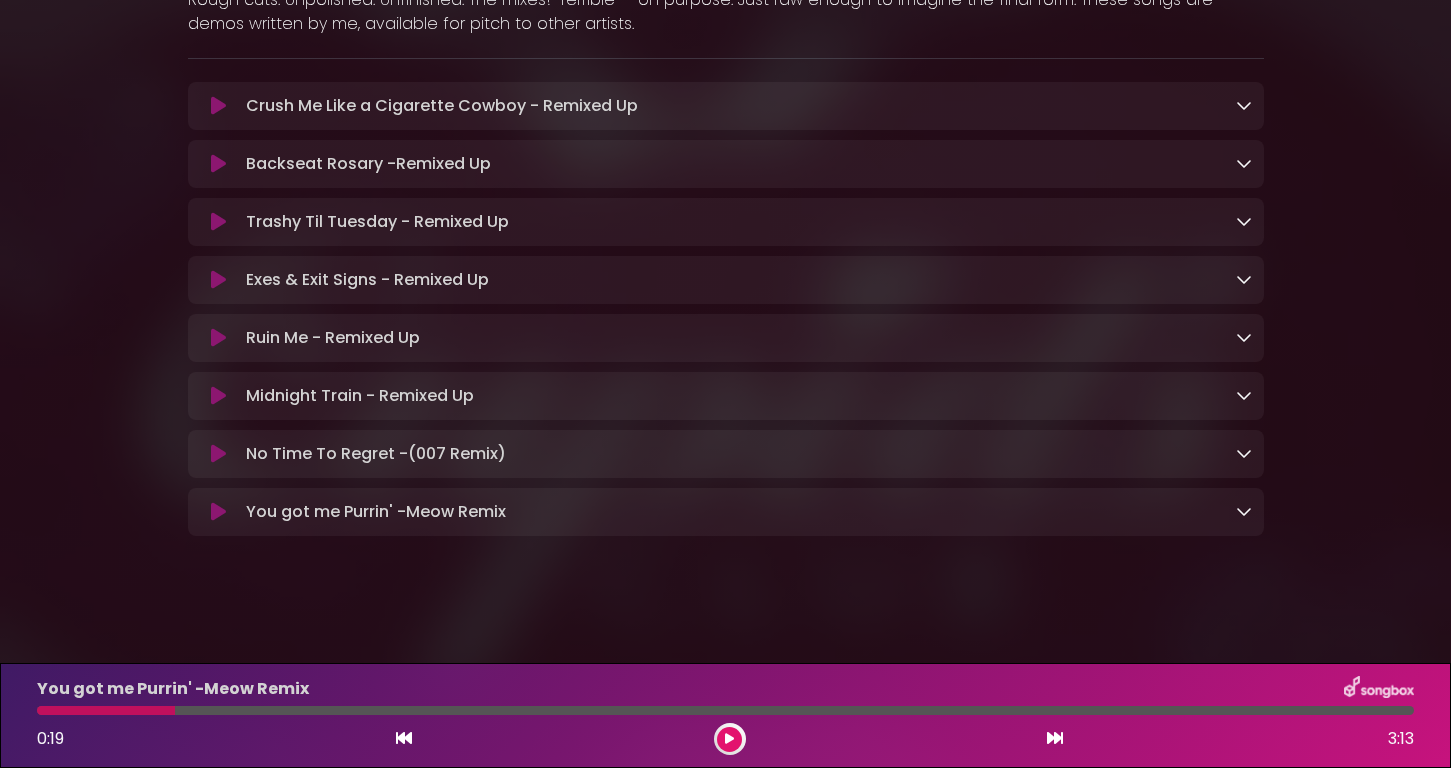 click at bounding box center [404, 738] 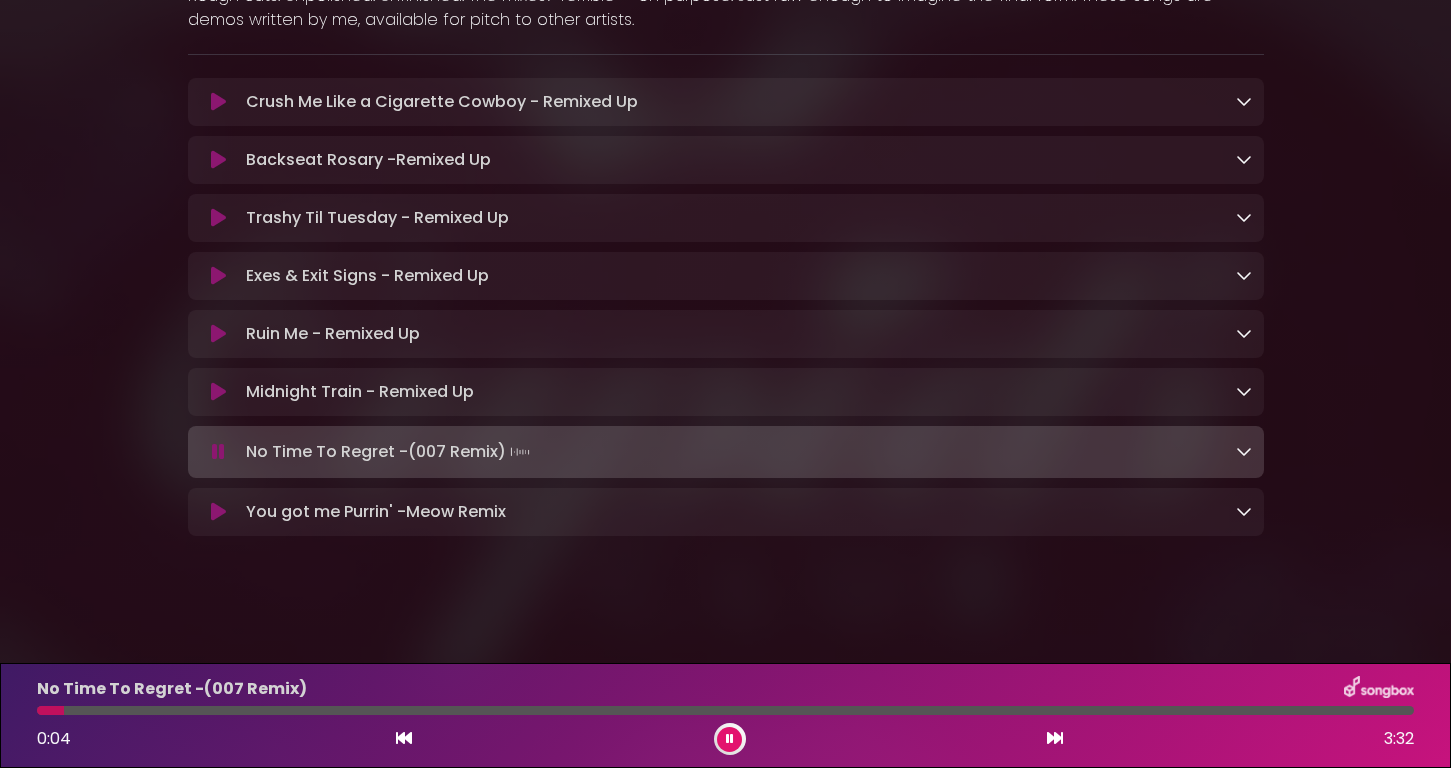 click at bounding box center (404, 738) 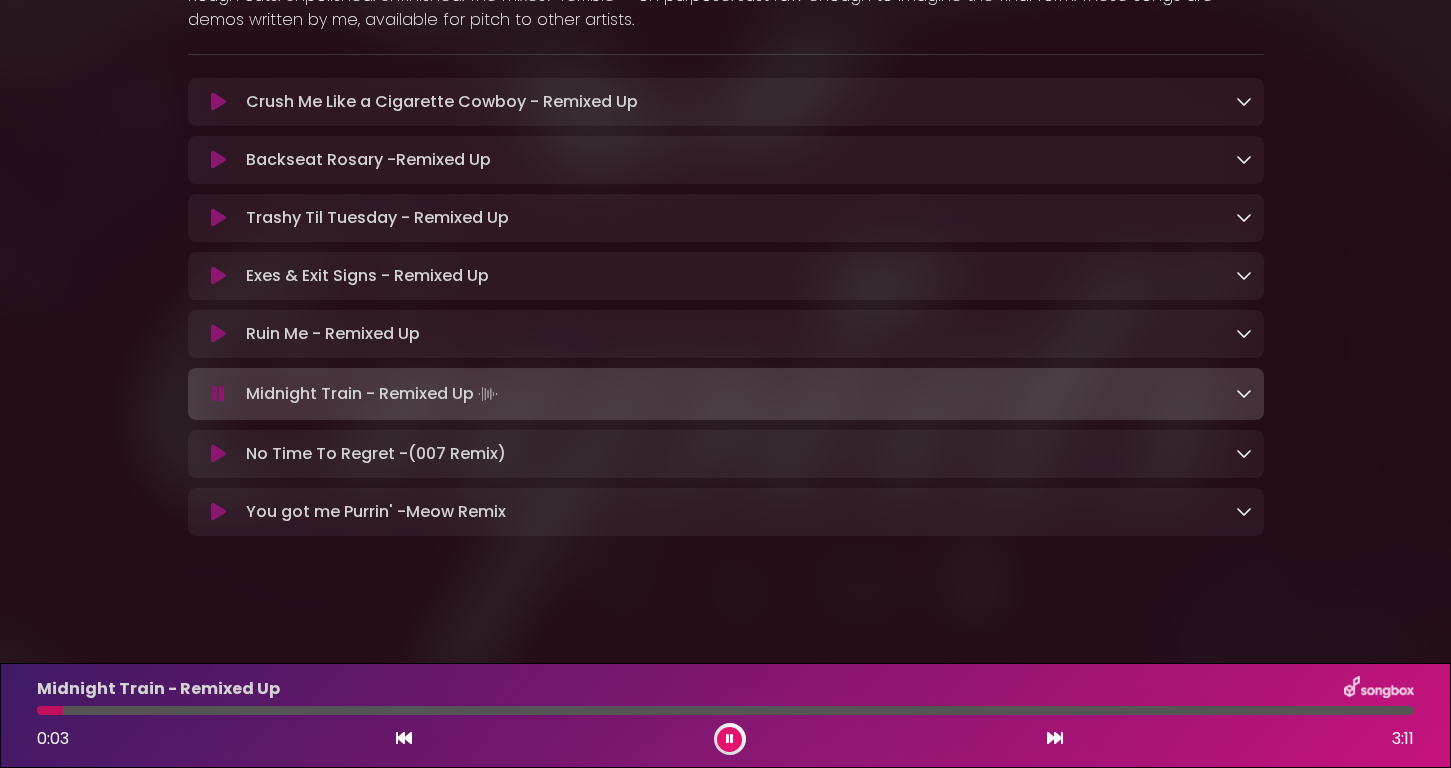 click on "No Time To Regret -(007 Remix)
Loading Track..." at bounding box center (376, 454) 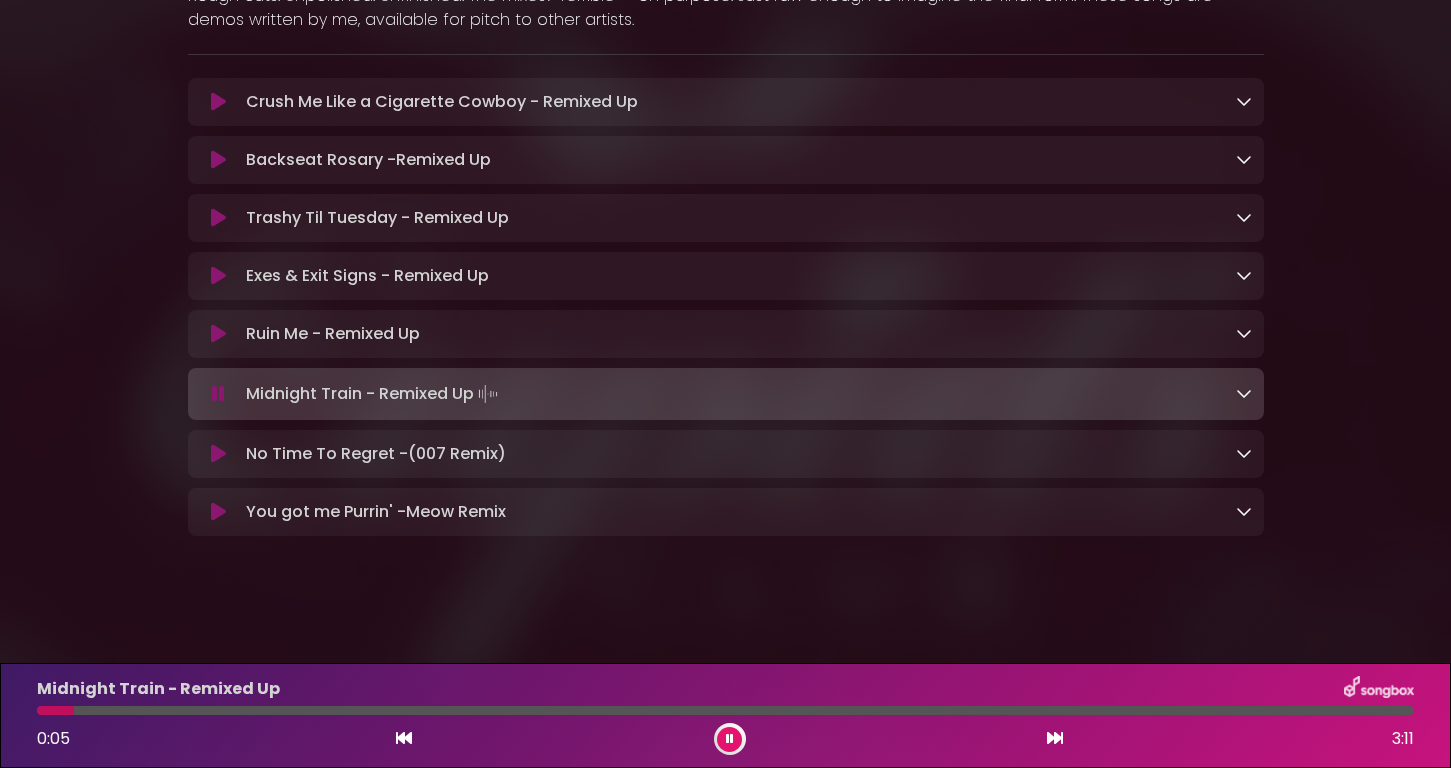 click at bounding box center (218, 454) 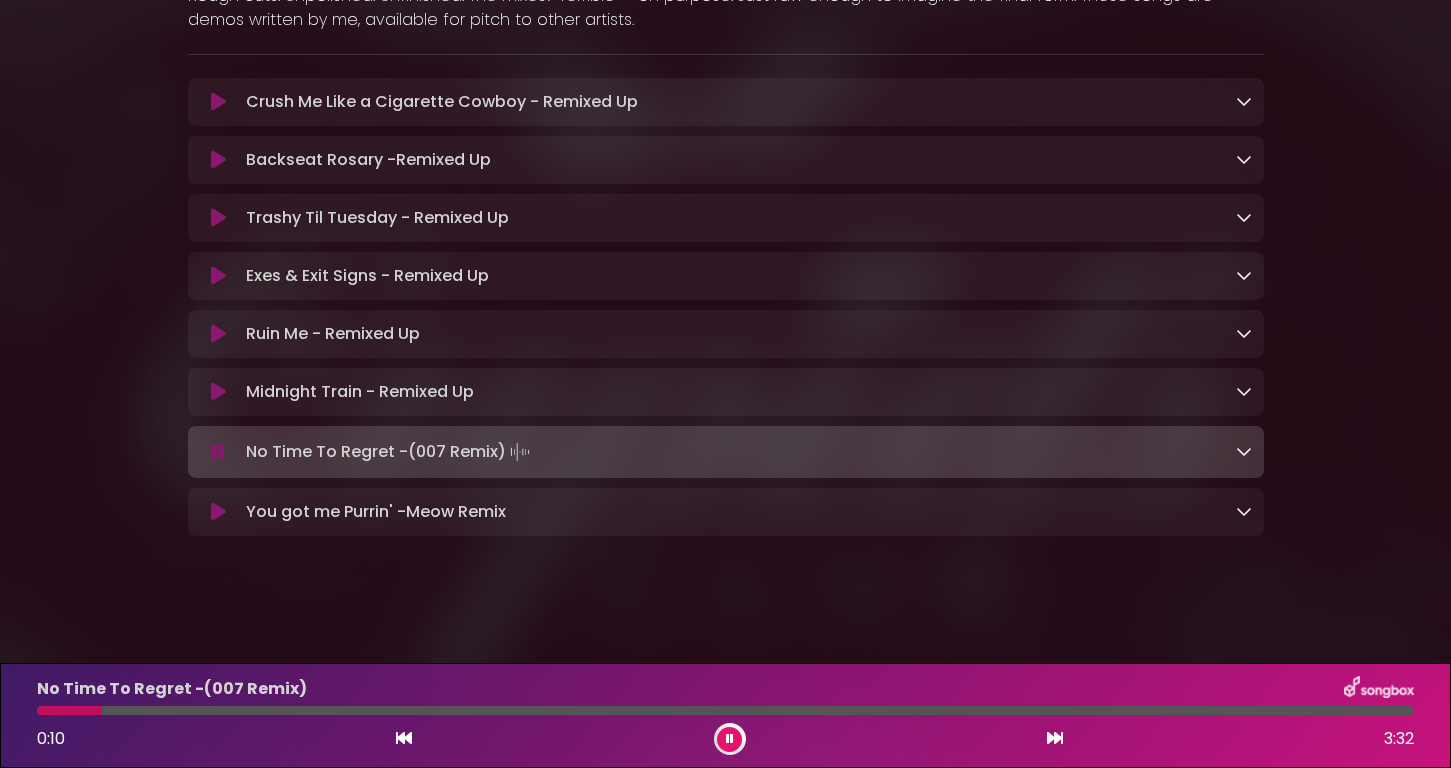 click at bounding box center [404, 738] 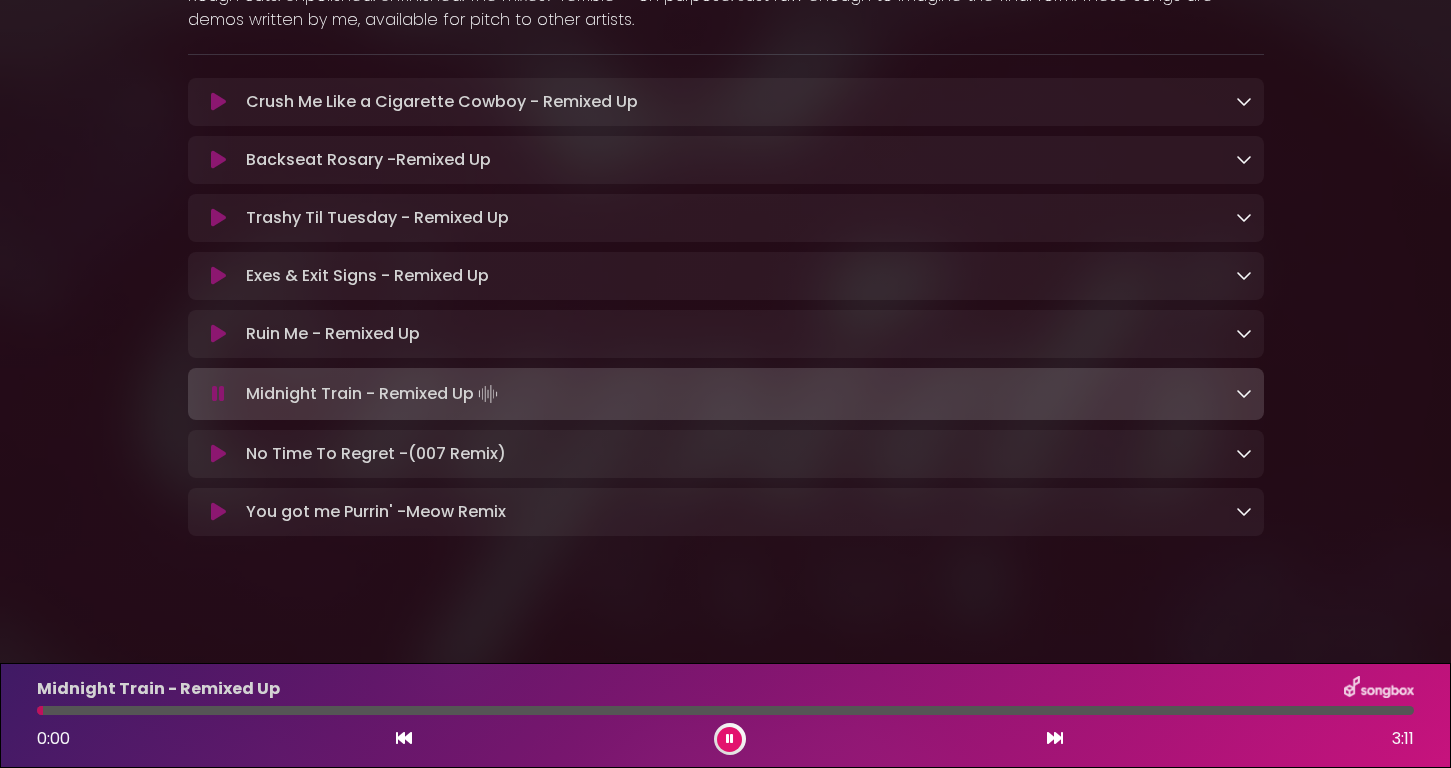 click at bounding box center [729, 739] 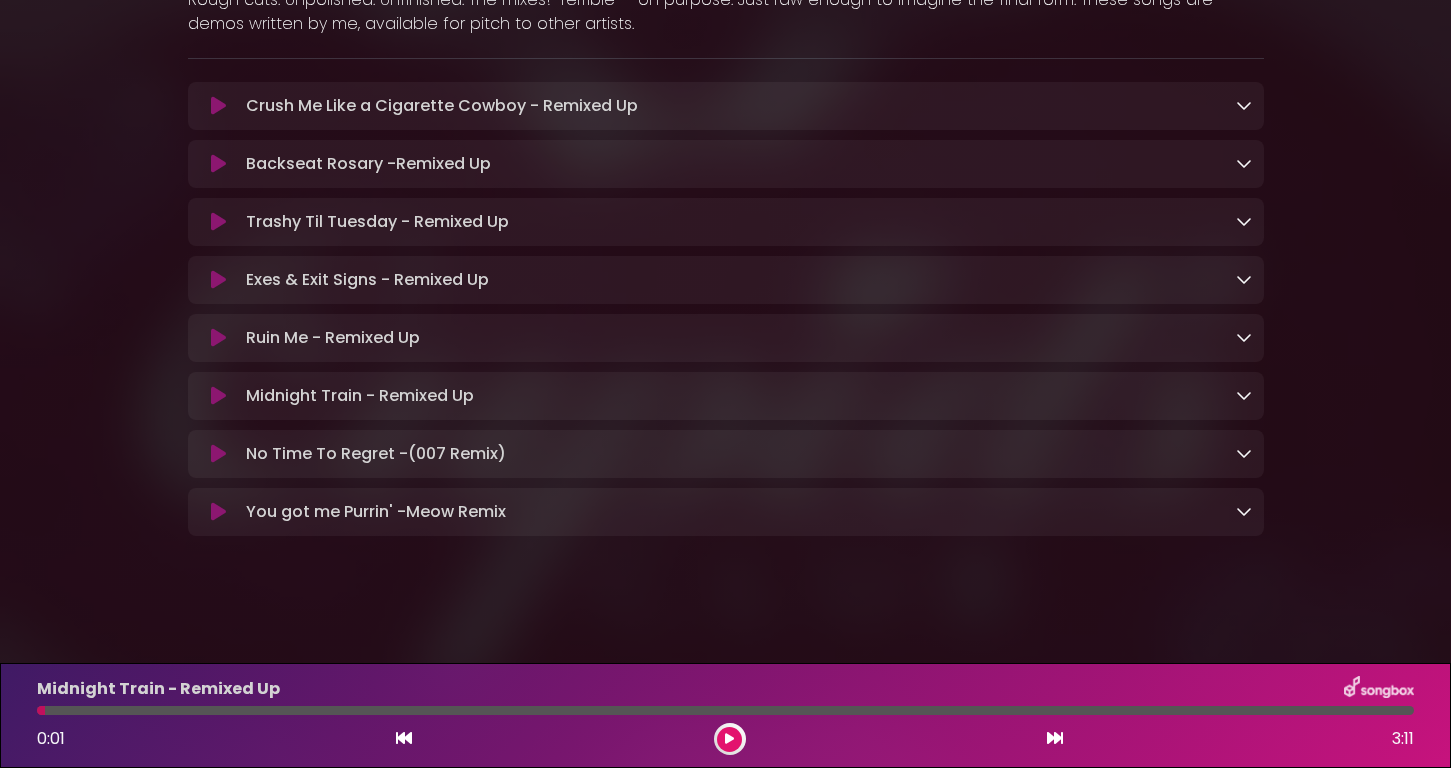 click at bounding box center [729, 739] 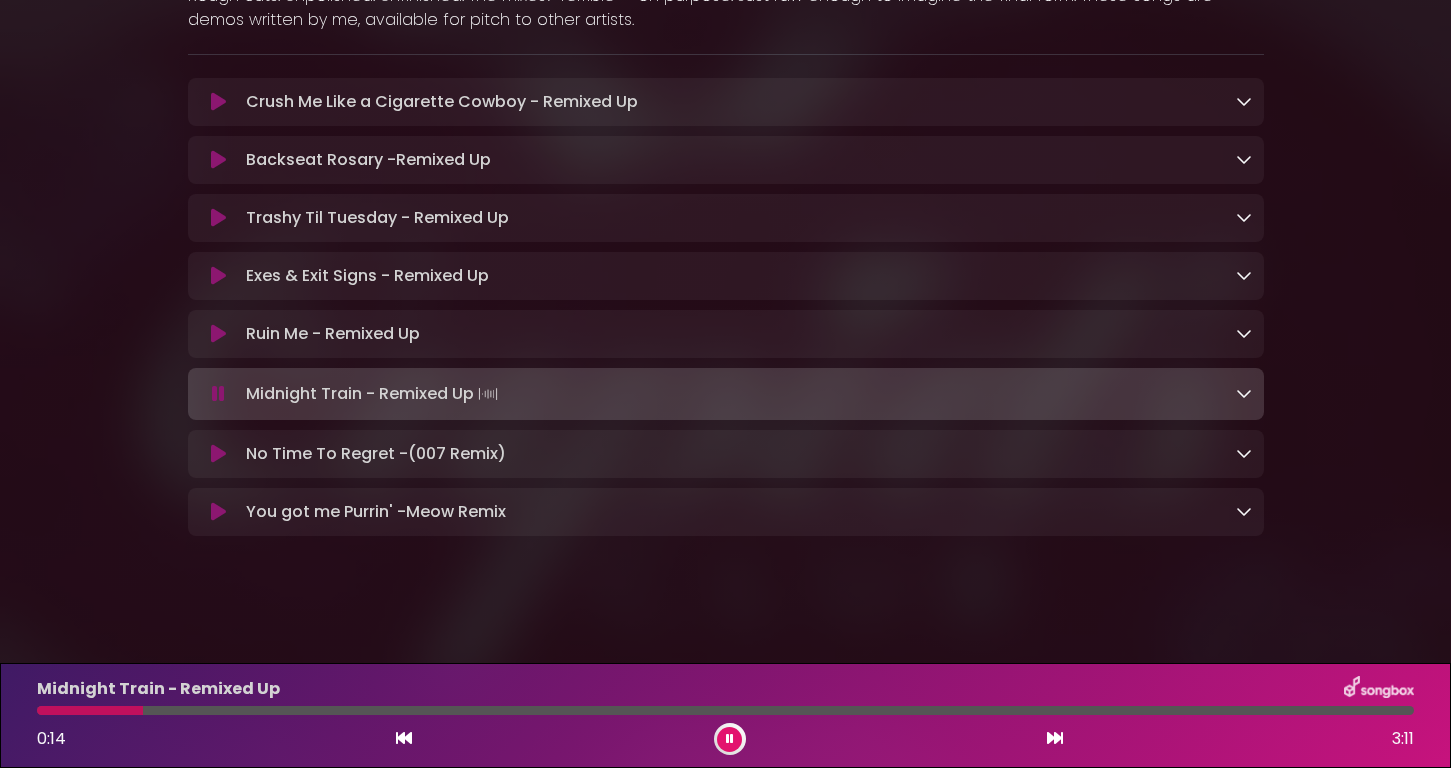 click at bounding box center [730, 739] 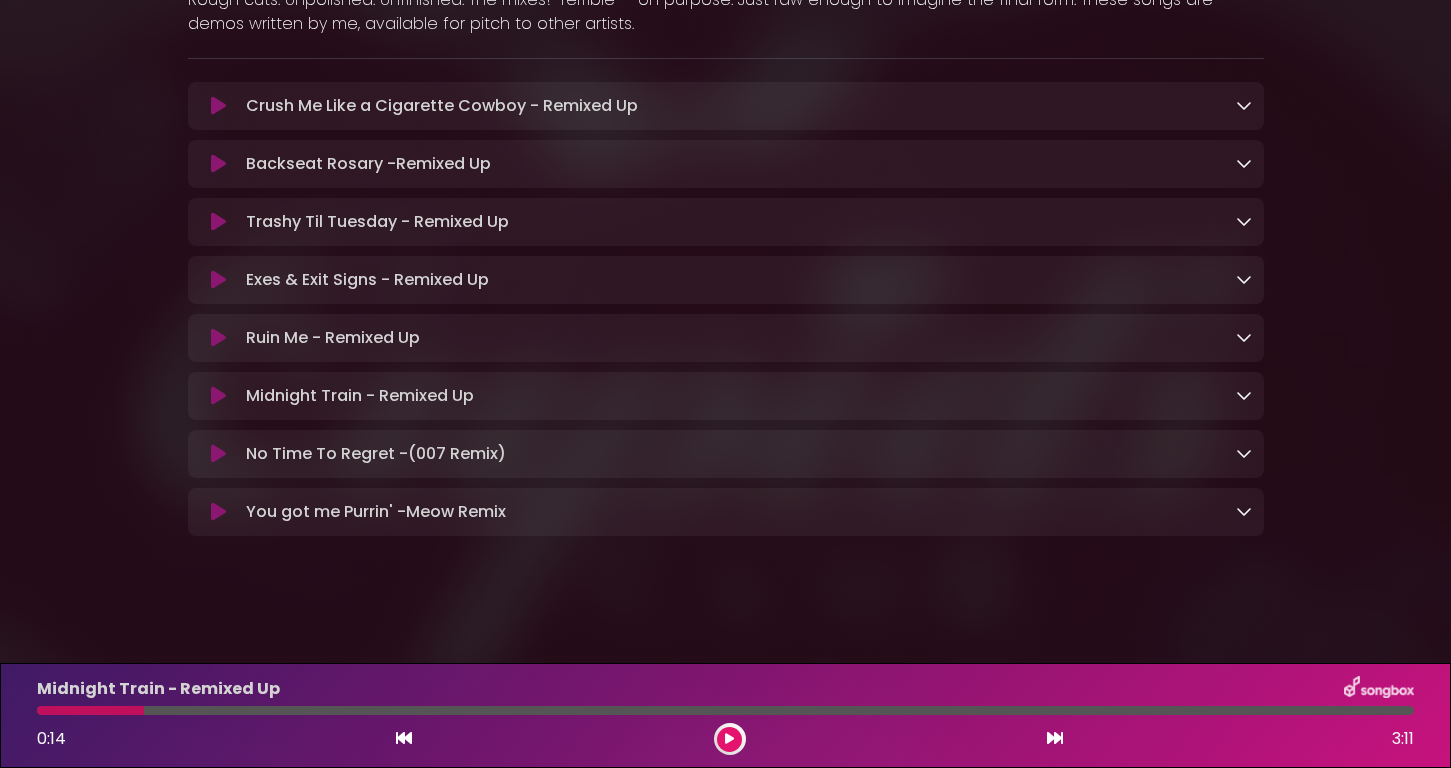 click at bounding box center (218, 454) 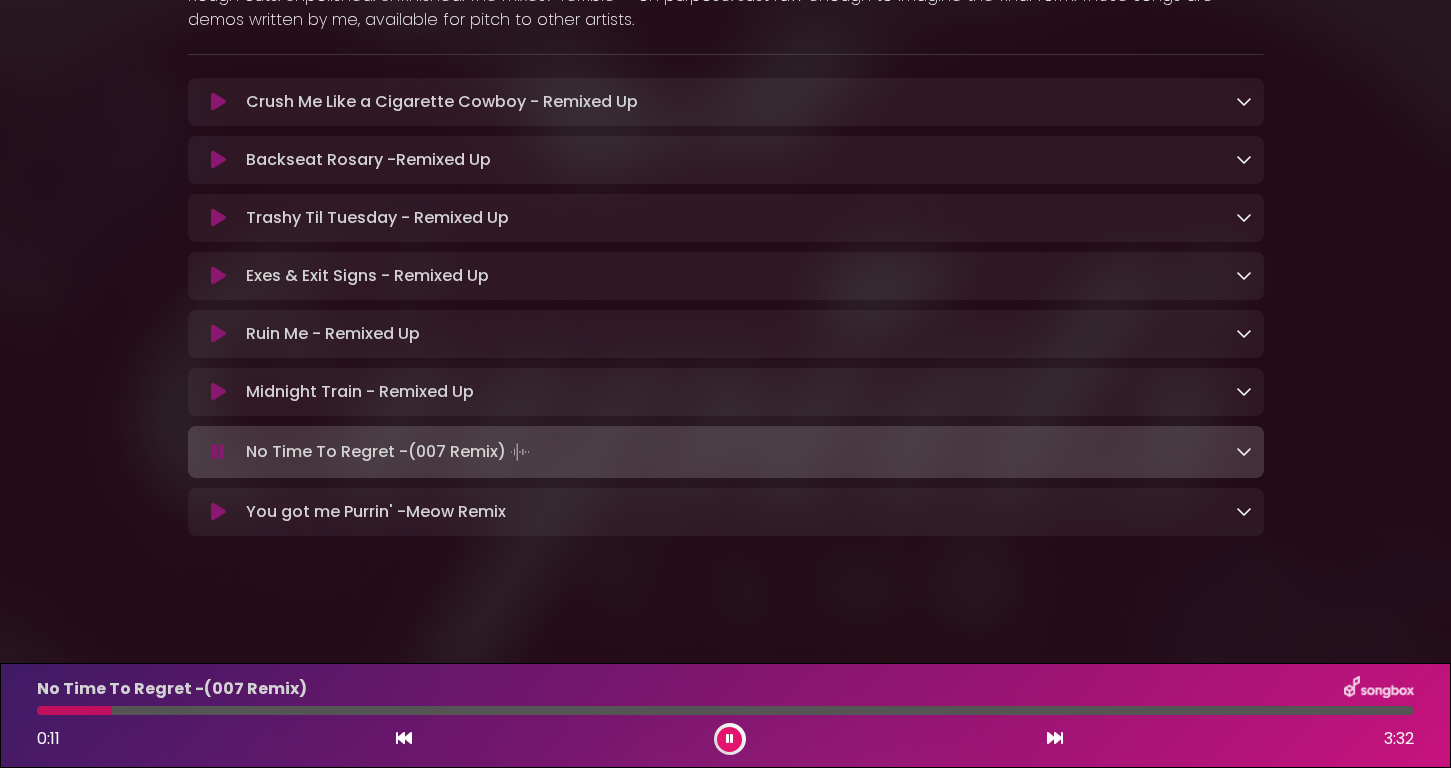 click at bounding box center (725, 710) 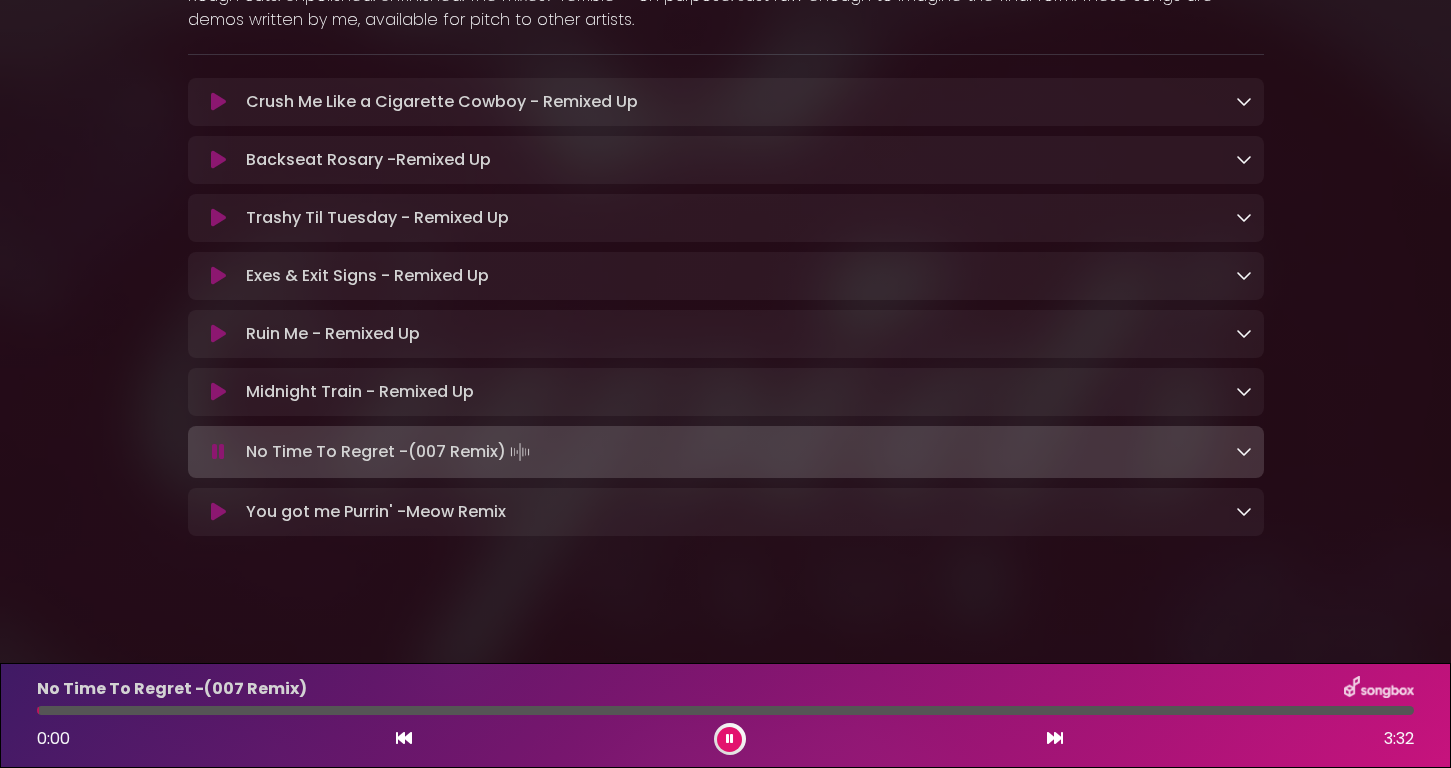 drag, startPoint x: 123, startPoint y: 709, endPoint x: 35, endPoint y: 705, distance: 88.09086 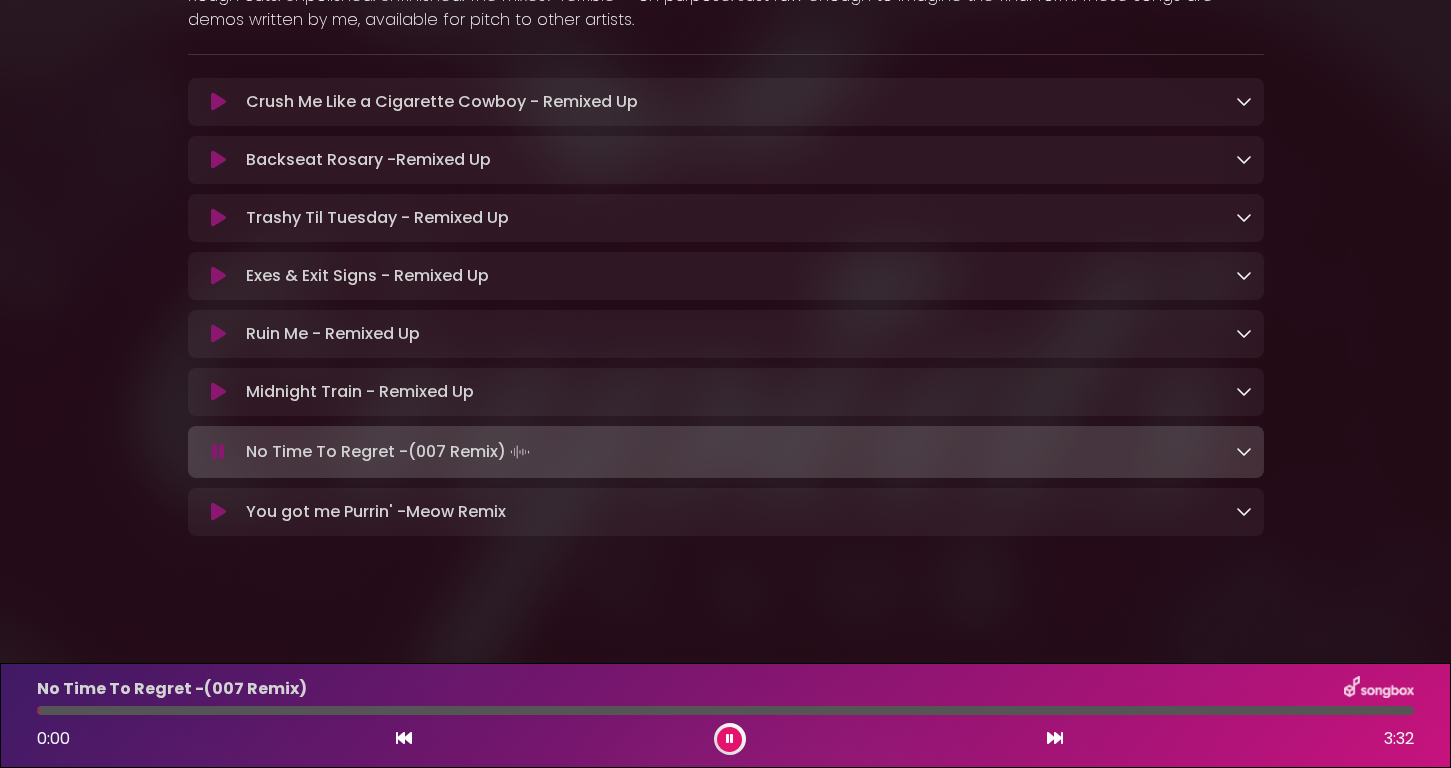 click at bounding box center [725, 710] 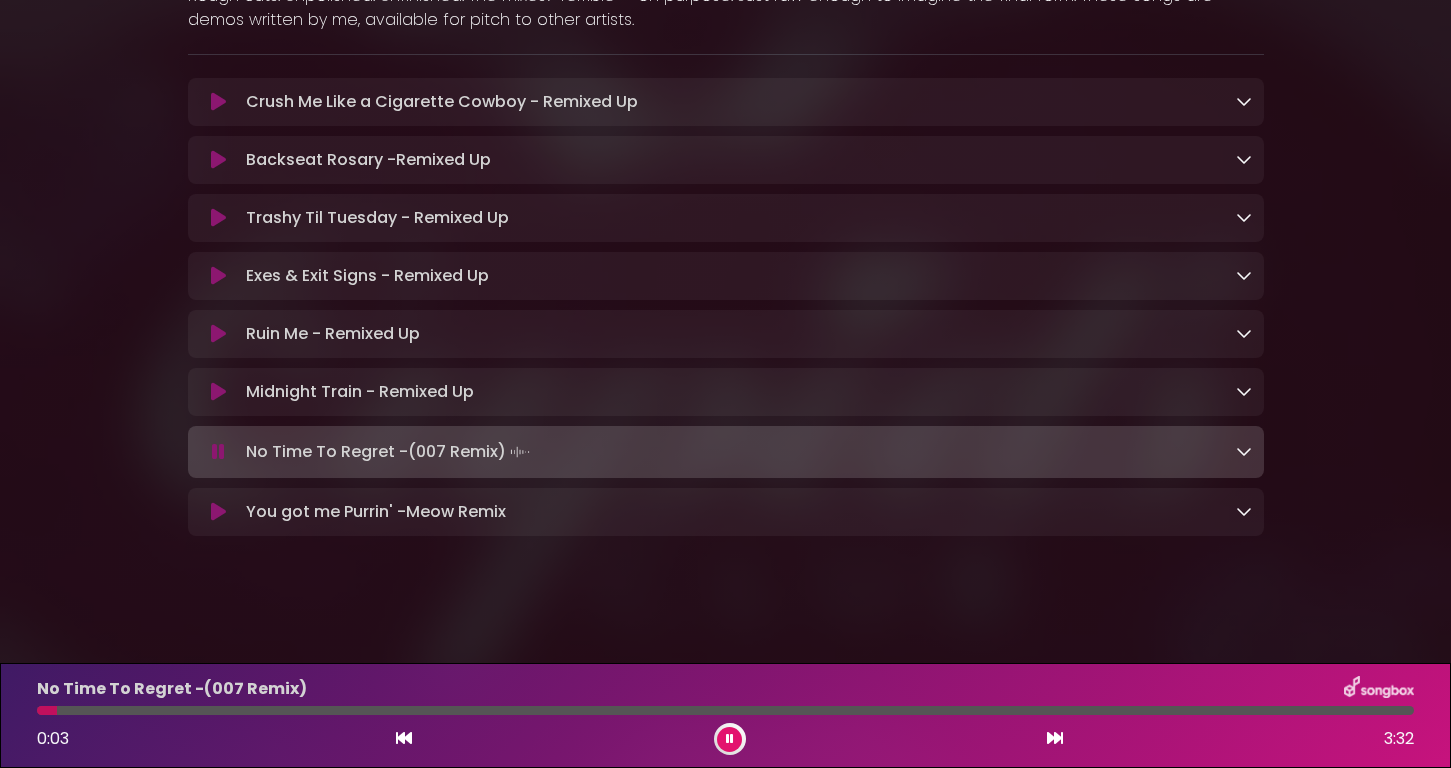 click at bounding box center (730, 739) 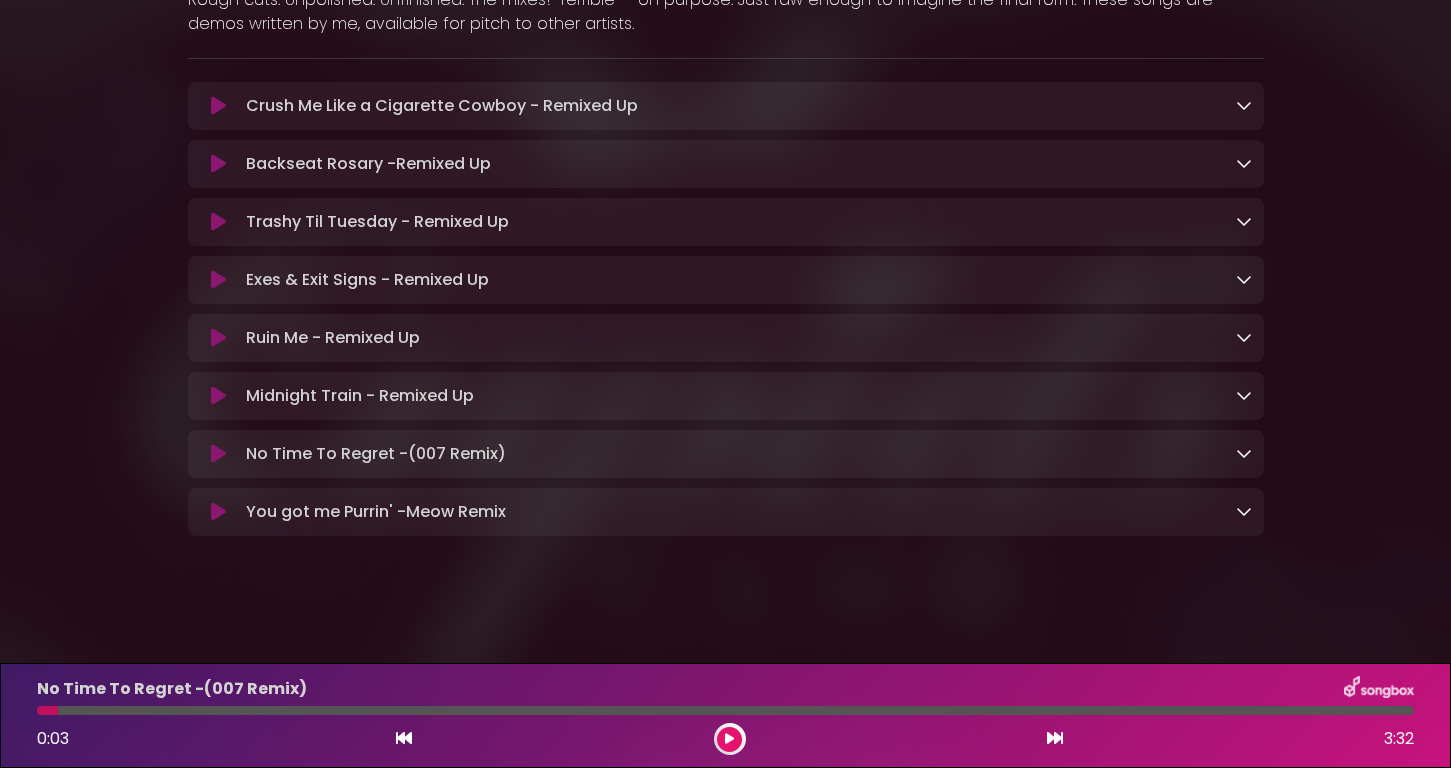 drag, startPoint x: 59, startPoint y: 714, endPoint x: 23, endPoint y: 706, distance: 36.878178 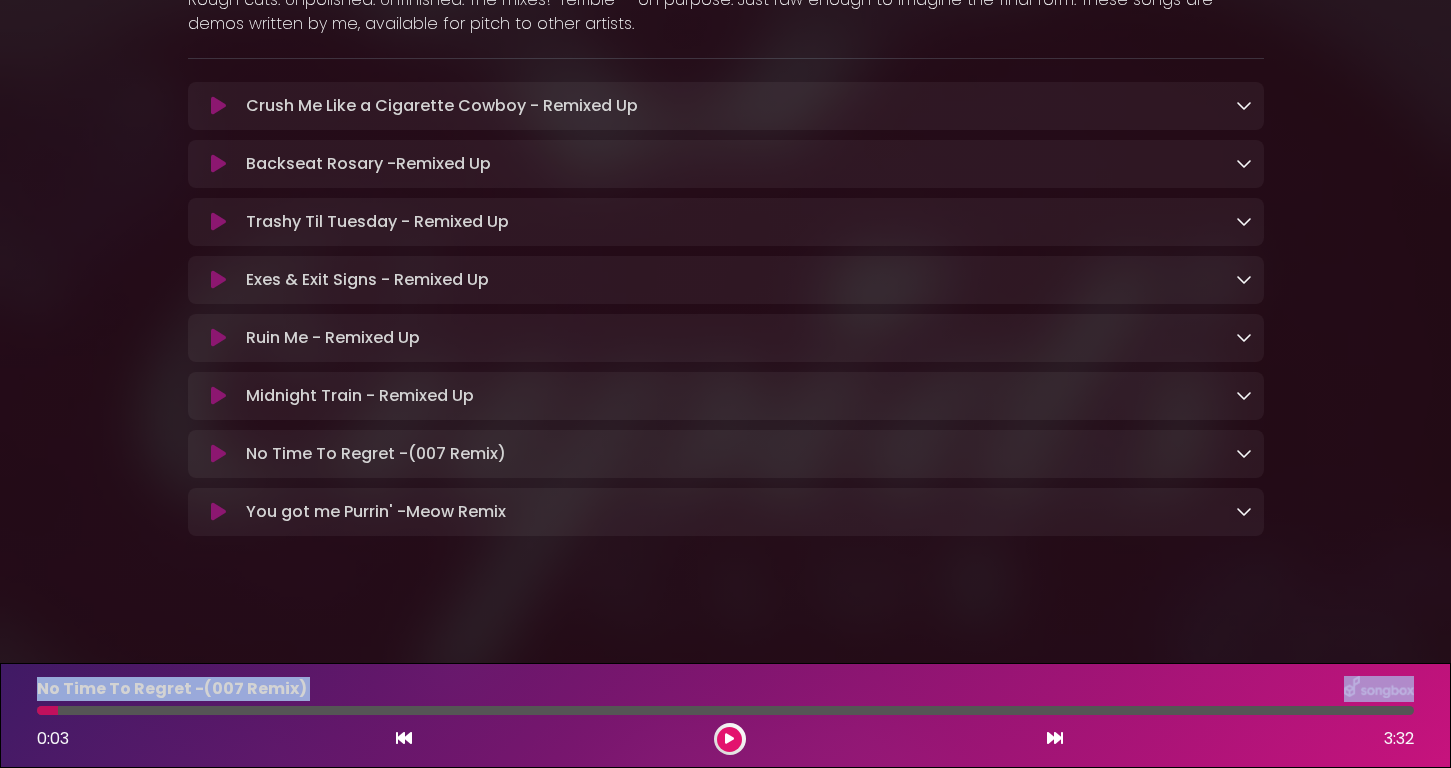drag, startPoint x: 53, startPoint y: 709, endPoint x: 0, endPoint y: 702, distance: 53.460266 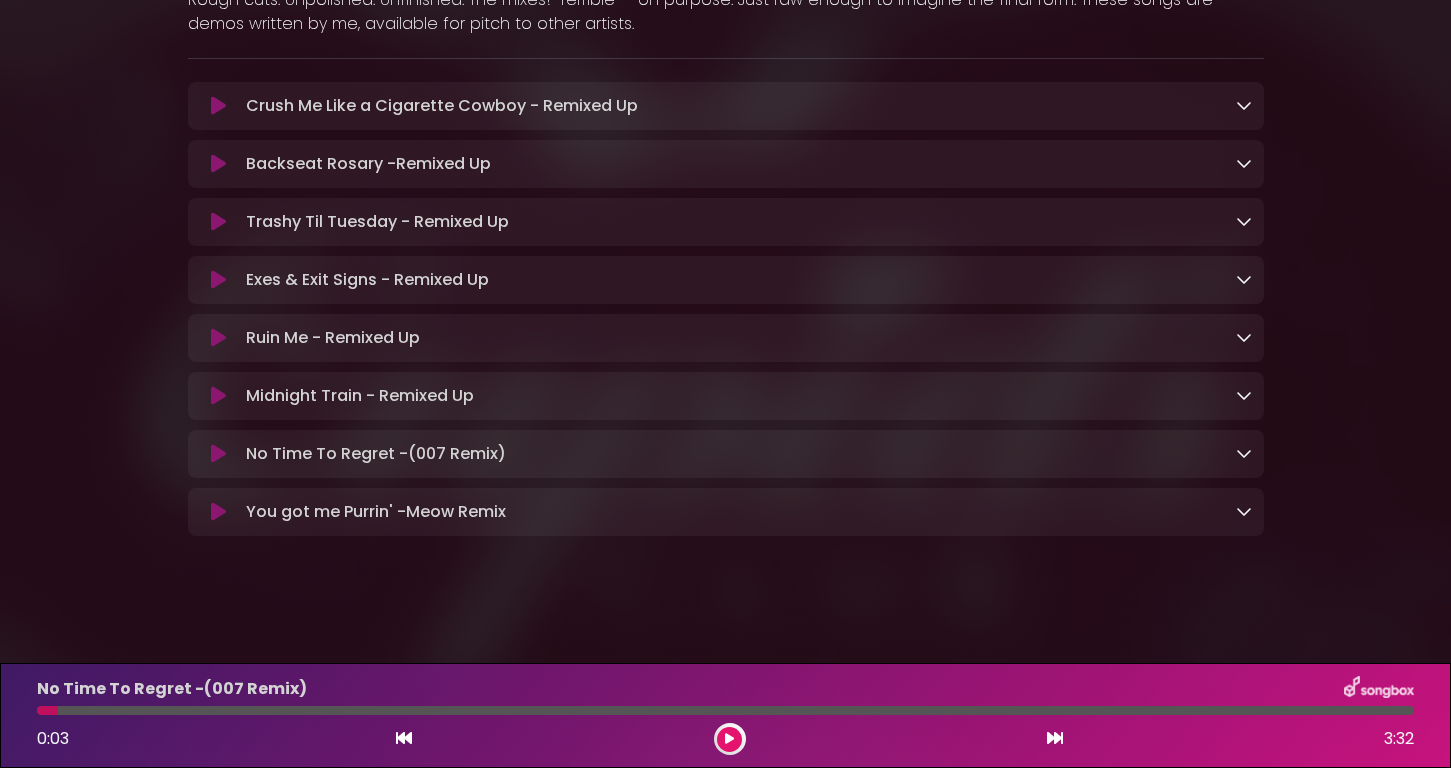 drag, startPoint x: 55, startPoint y: 710, endPoint x: 94, endPoint y: 711, distance: 39.012817 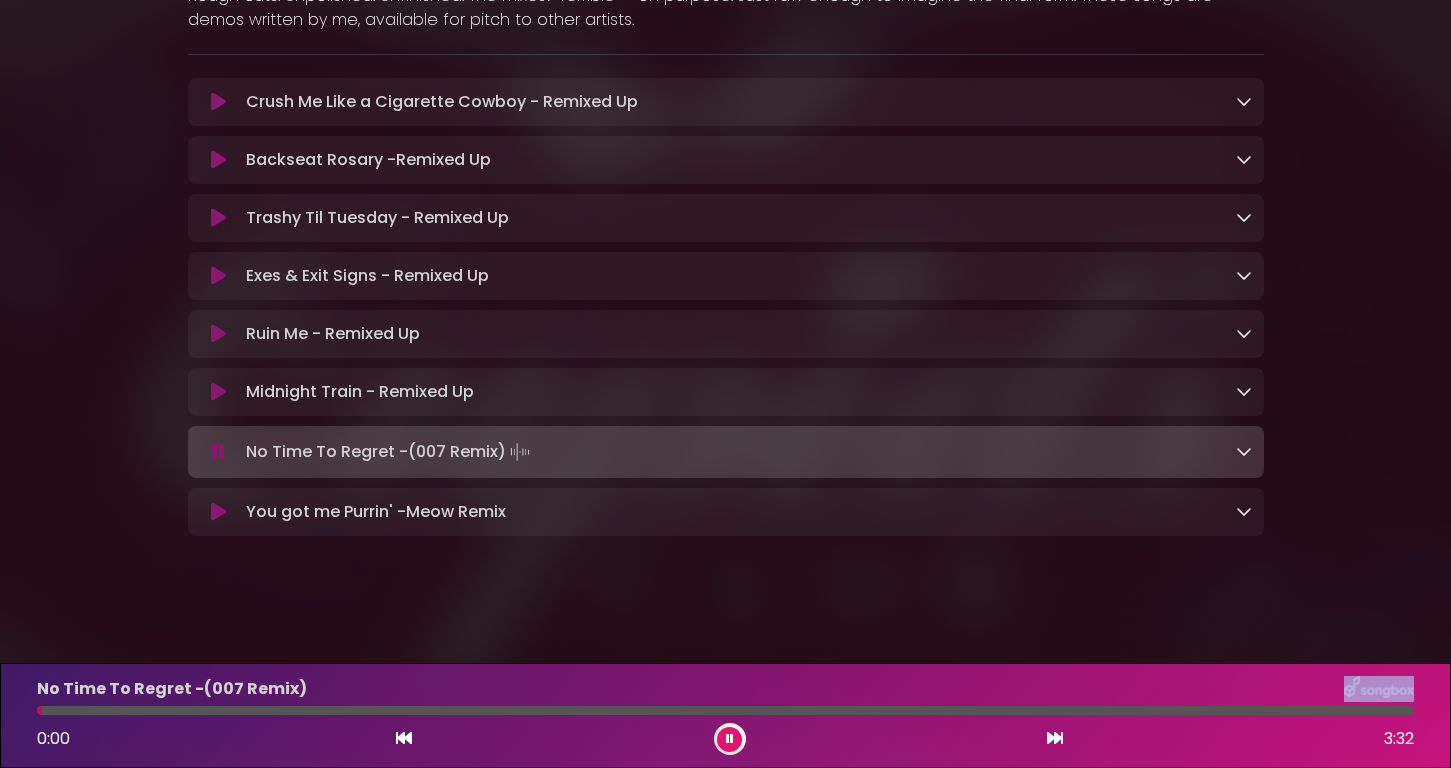 drag, startPoint x: 150, startPoint y: 707, endPoint x: 13, endPoint y: 703, distance: 137.05838 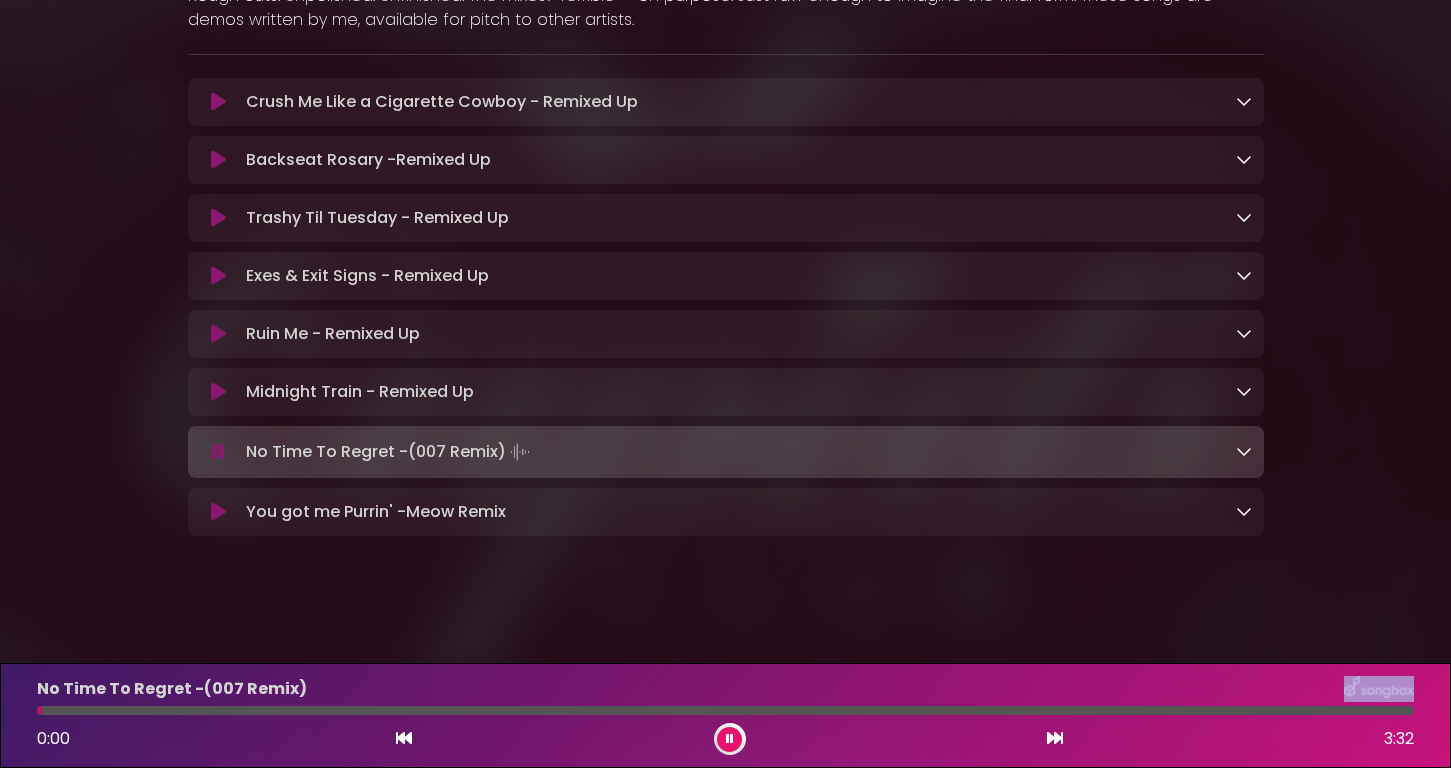 click on "No Time To Regret -(007 Remix)
0:00
3:32" at bounding box center [725, 715] 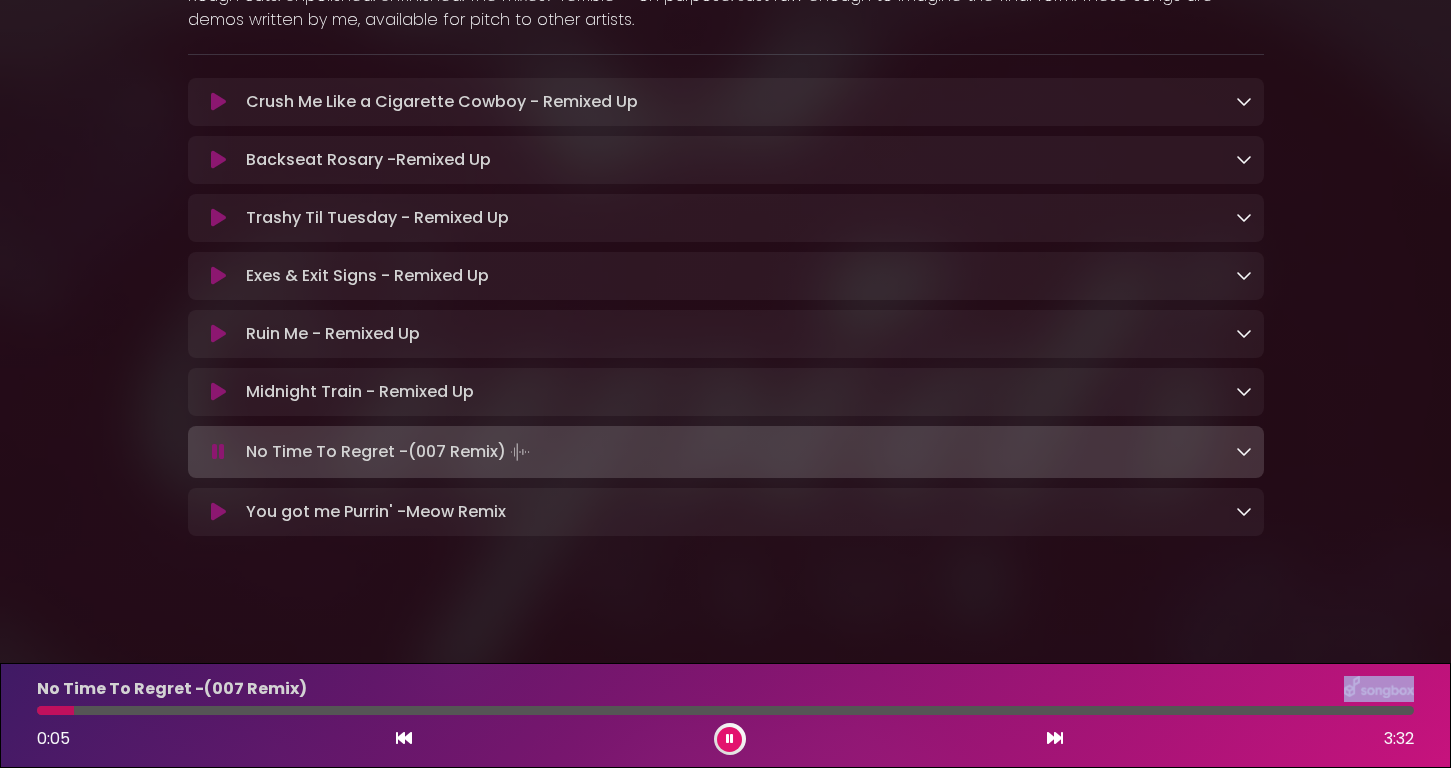 click at bounding box center (730, 739) 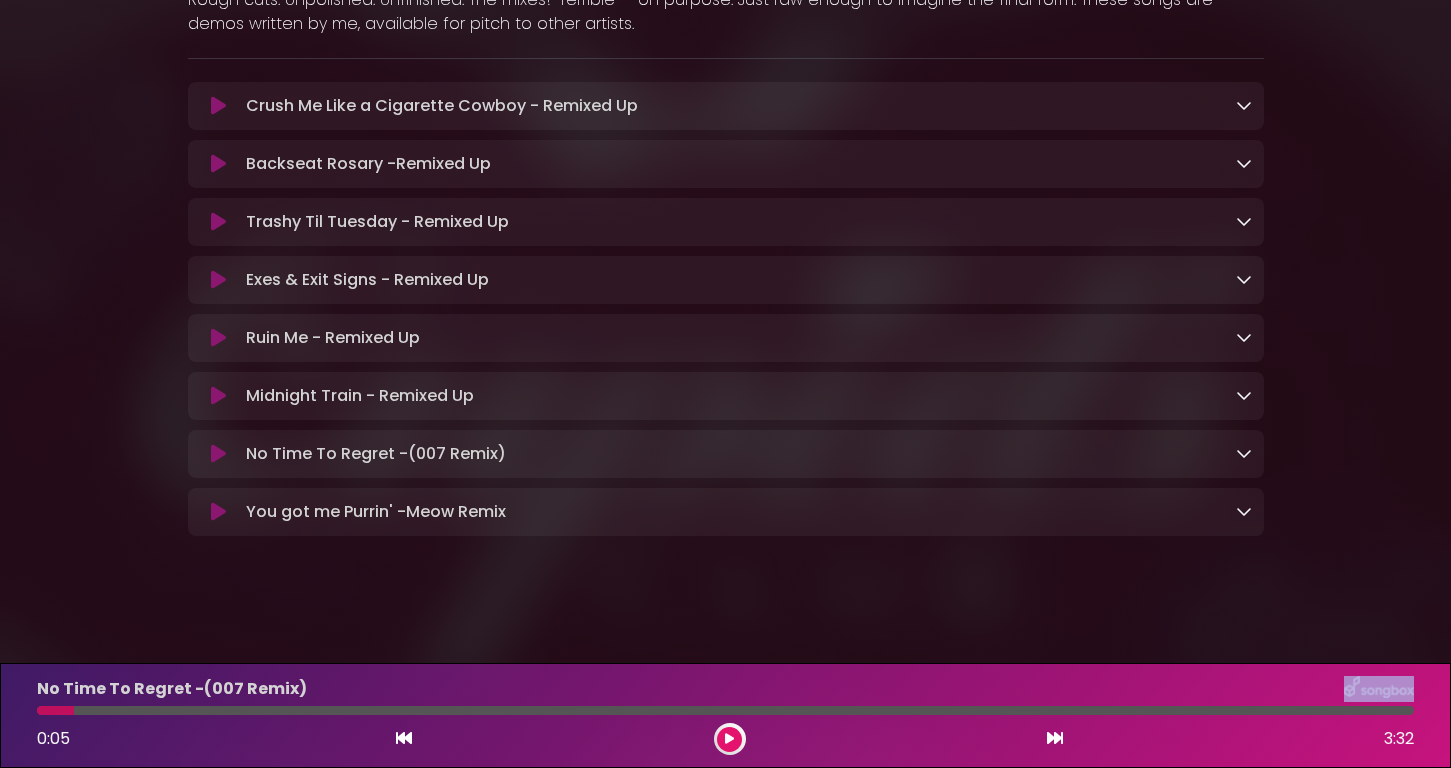 click at bounding box center [729, 739] 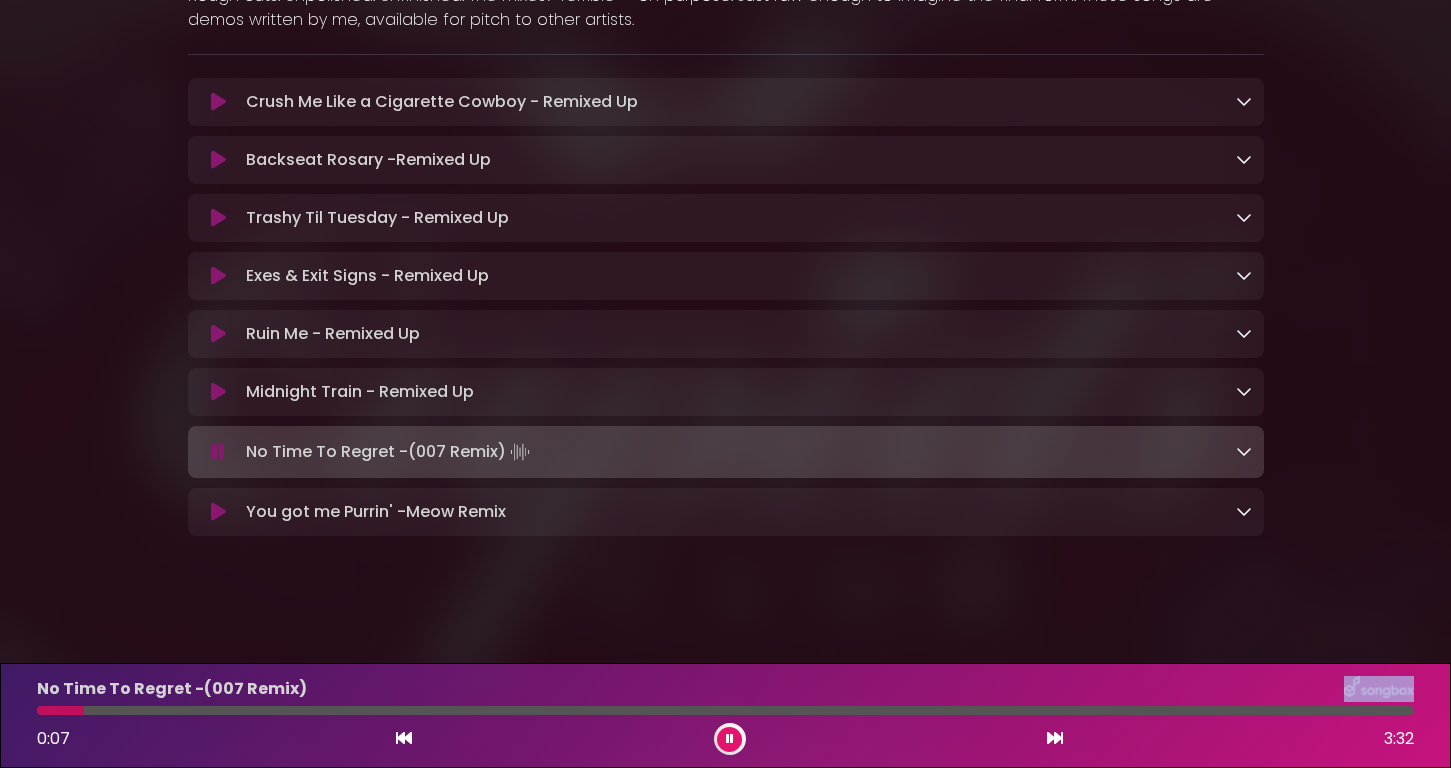 click at bounding box center [404, 738] 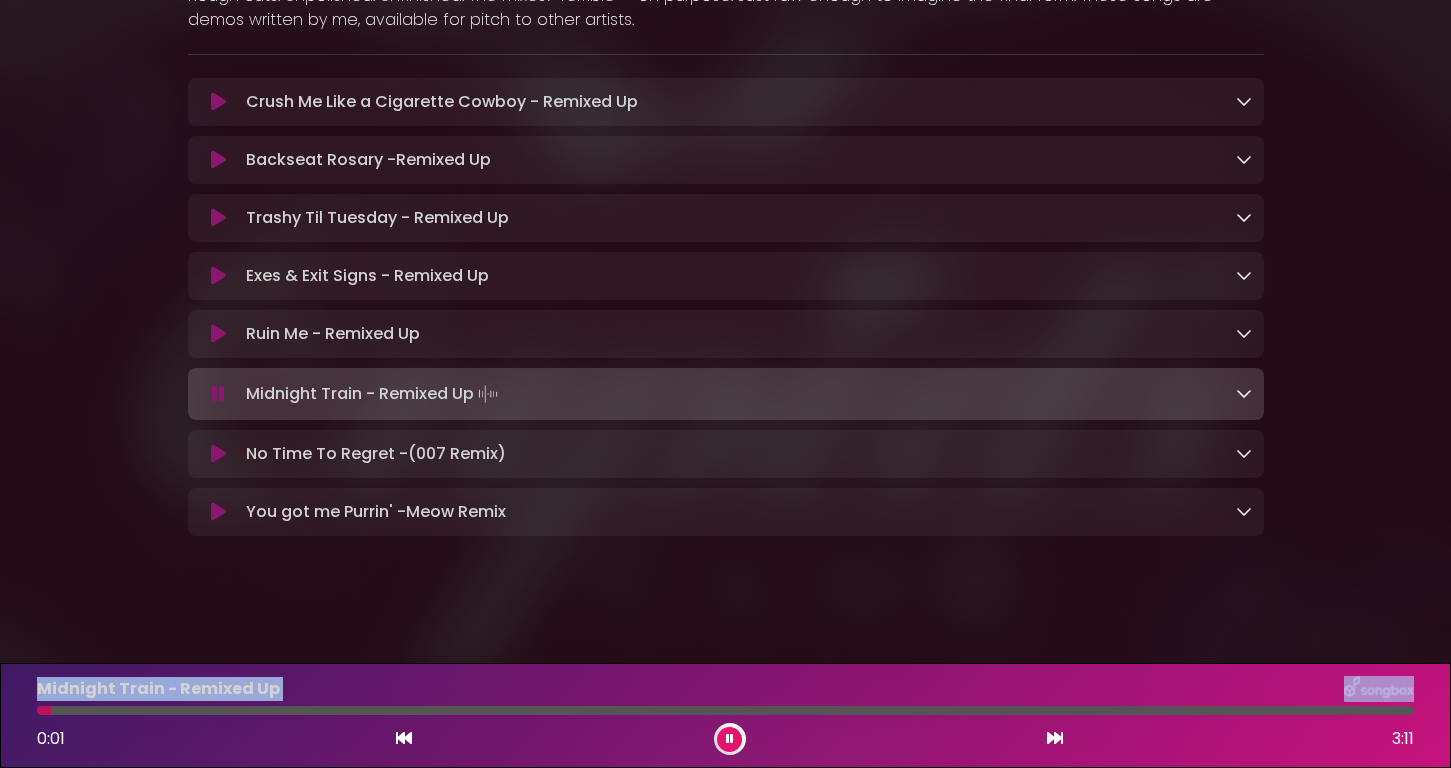 click at bounding box center (730, 739) 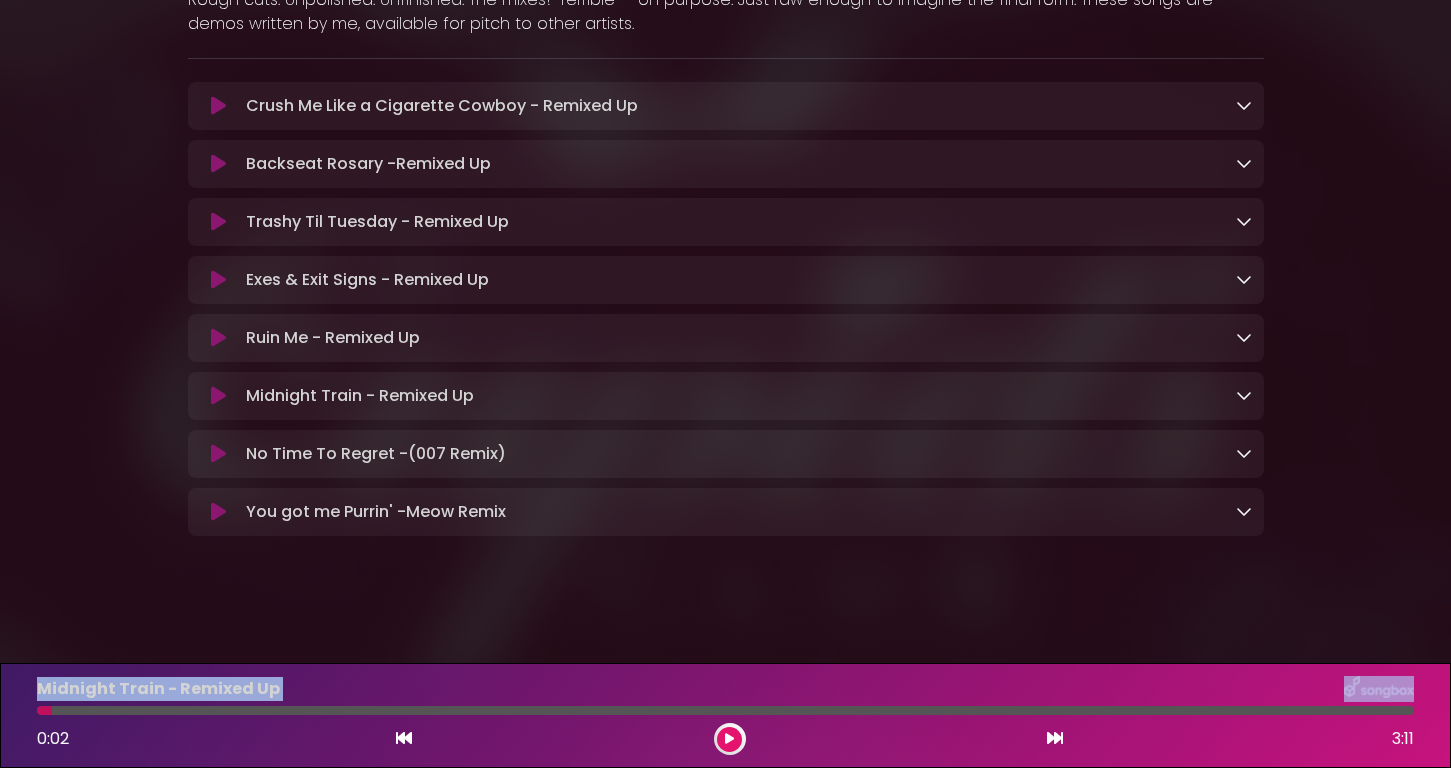 click on "You got me Purrin' -Meow Remix
Loading Track..." at bounding box center (376, 512) 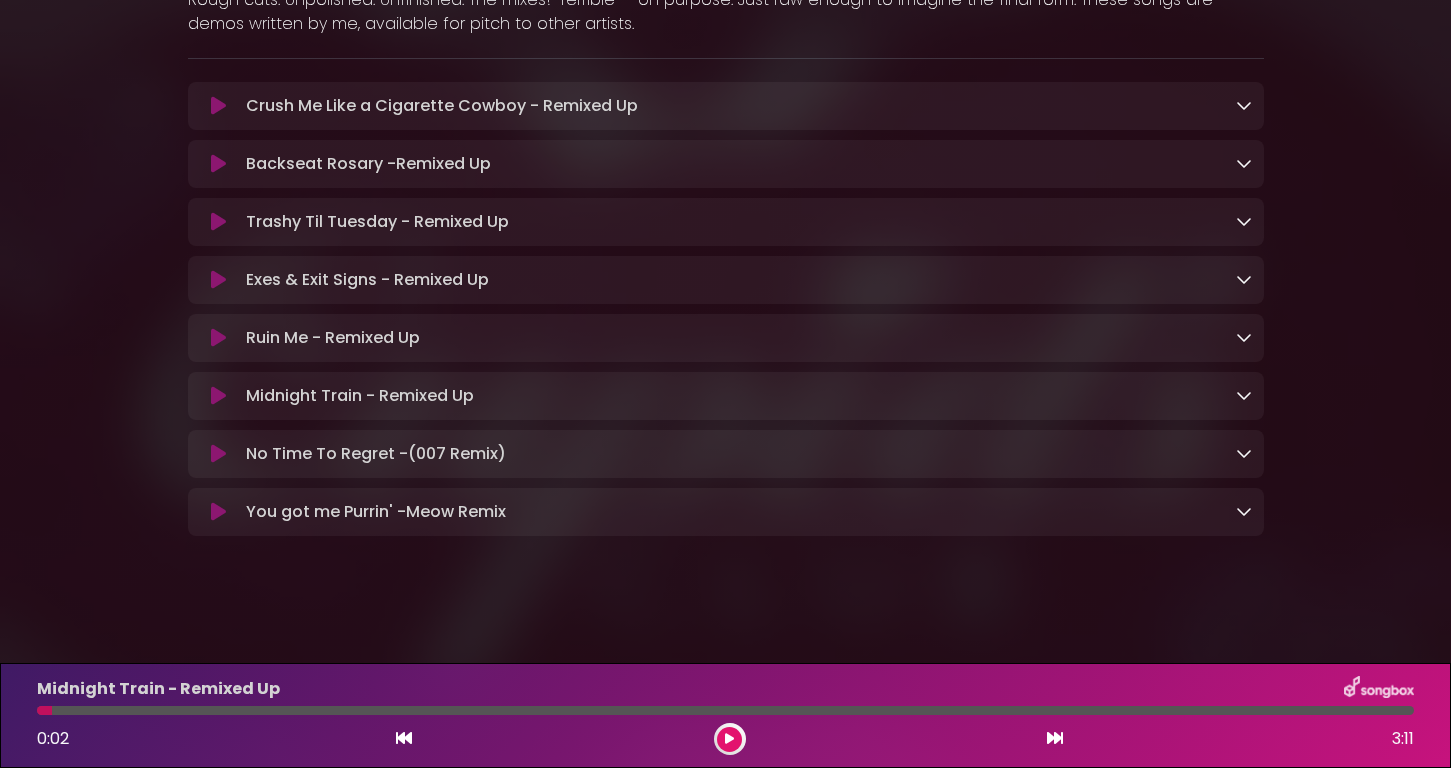 click at bounding box center [404, 738] 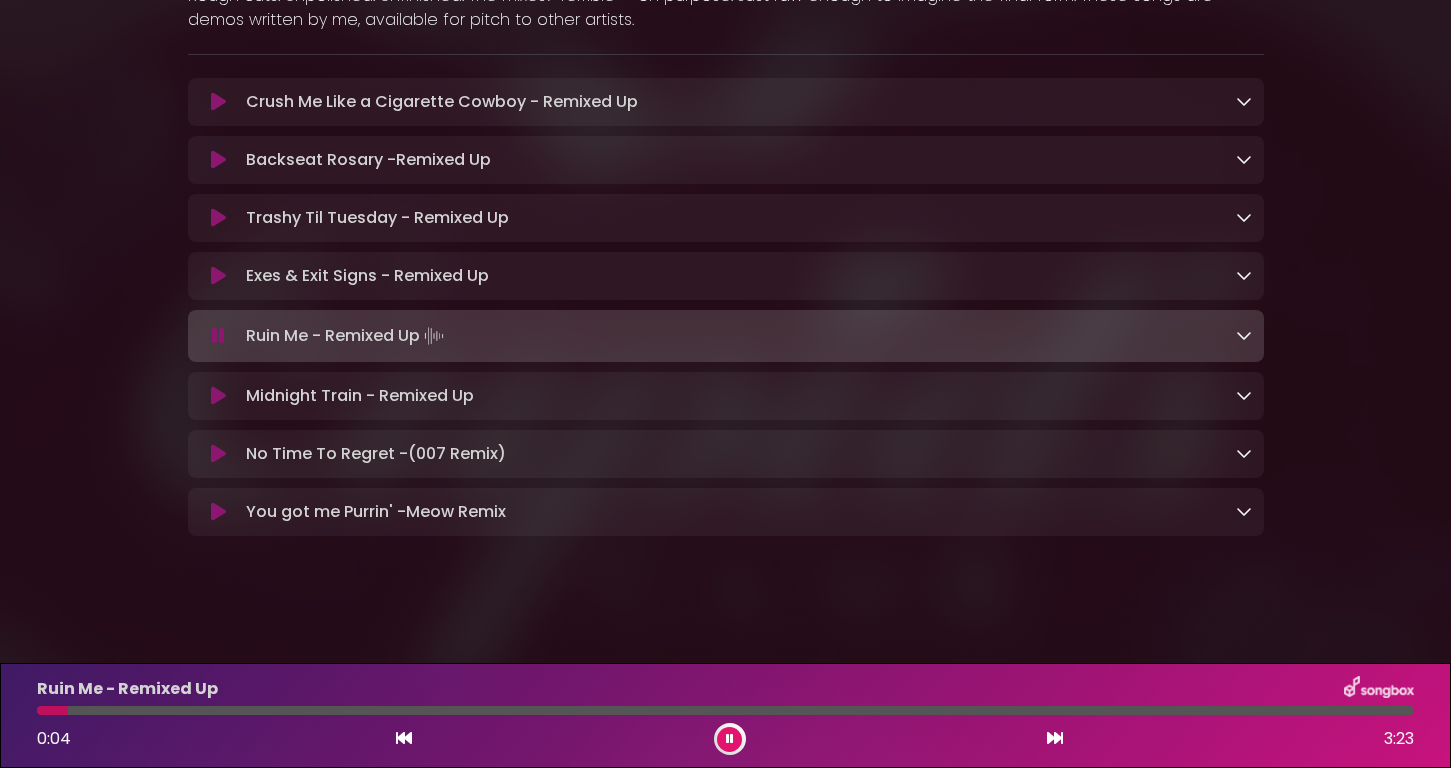 click at bounding box center [218, 512] 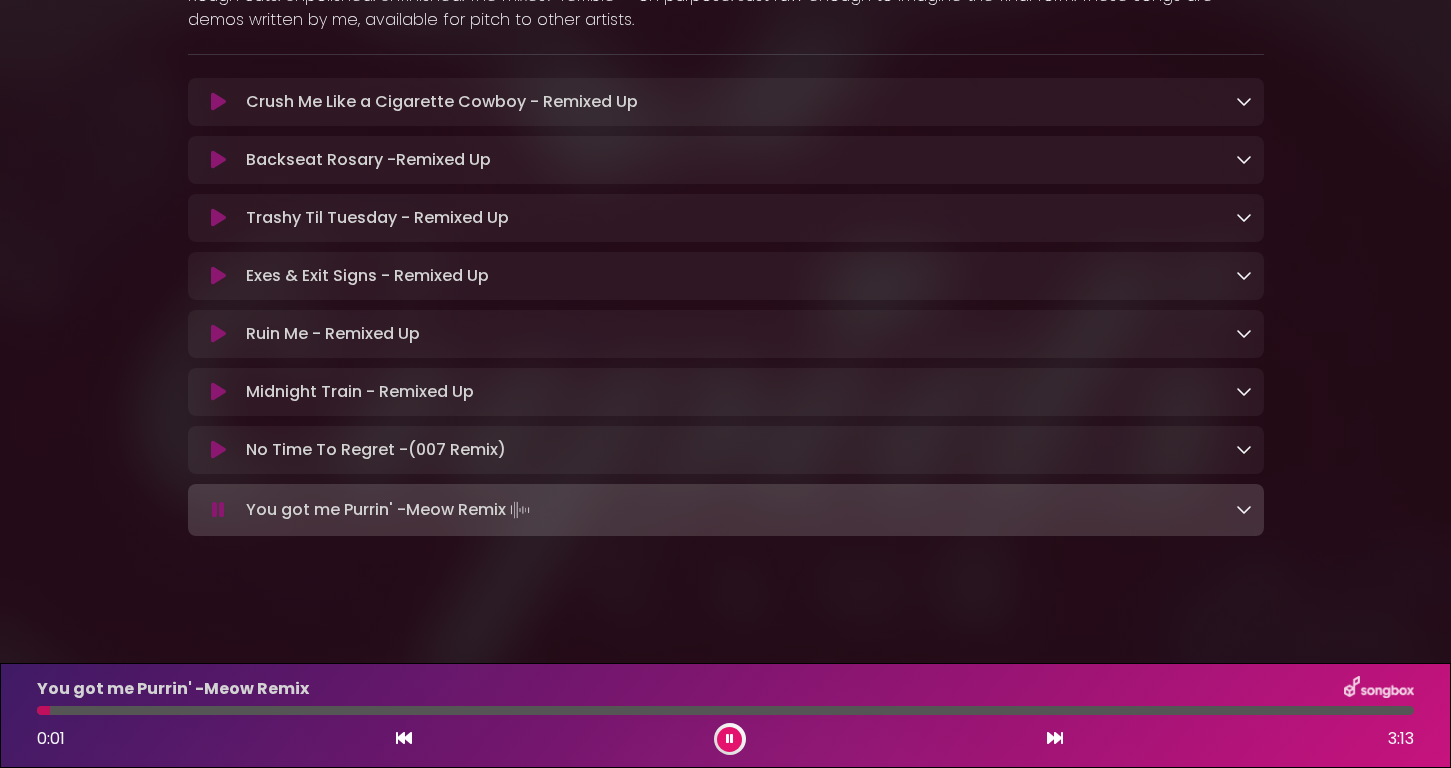 click at bounding box center (730, 739) 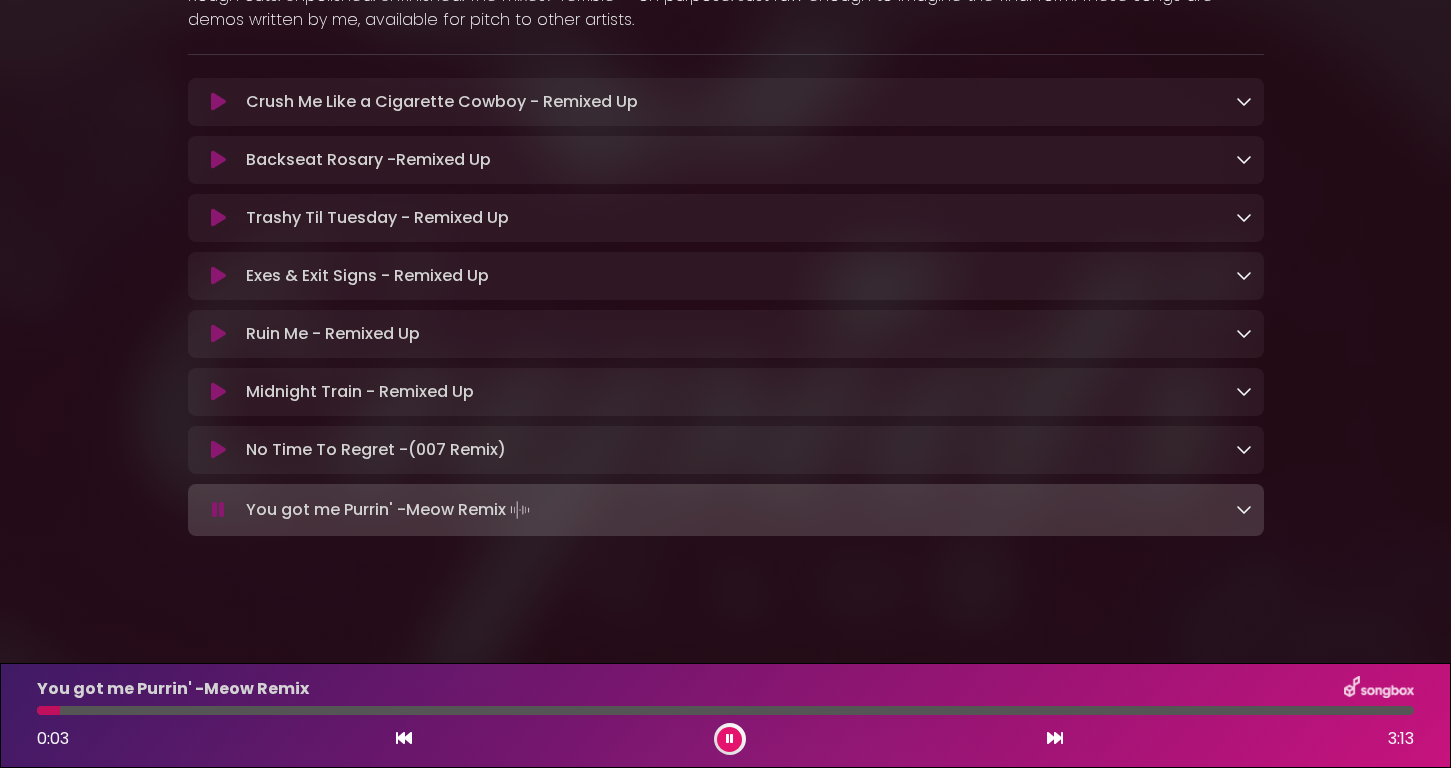 click at bounding box center [729, 739] 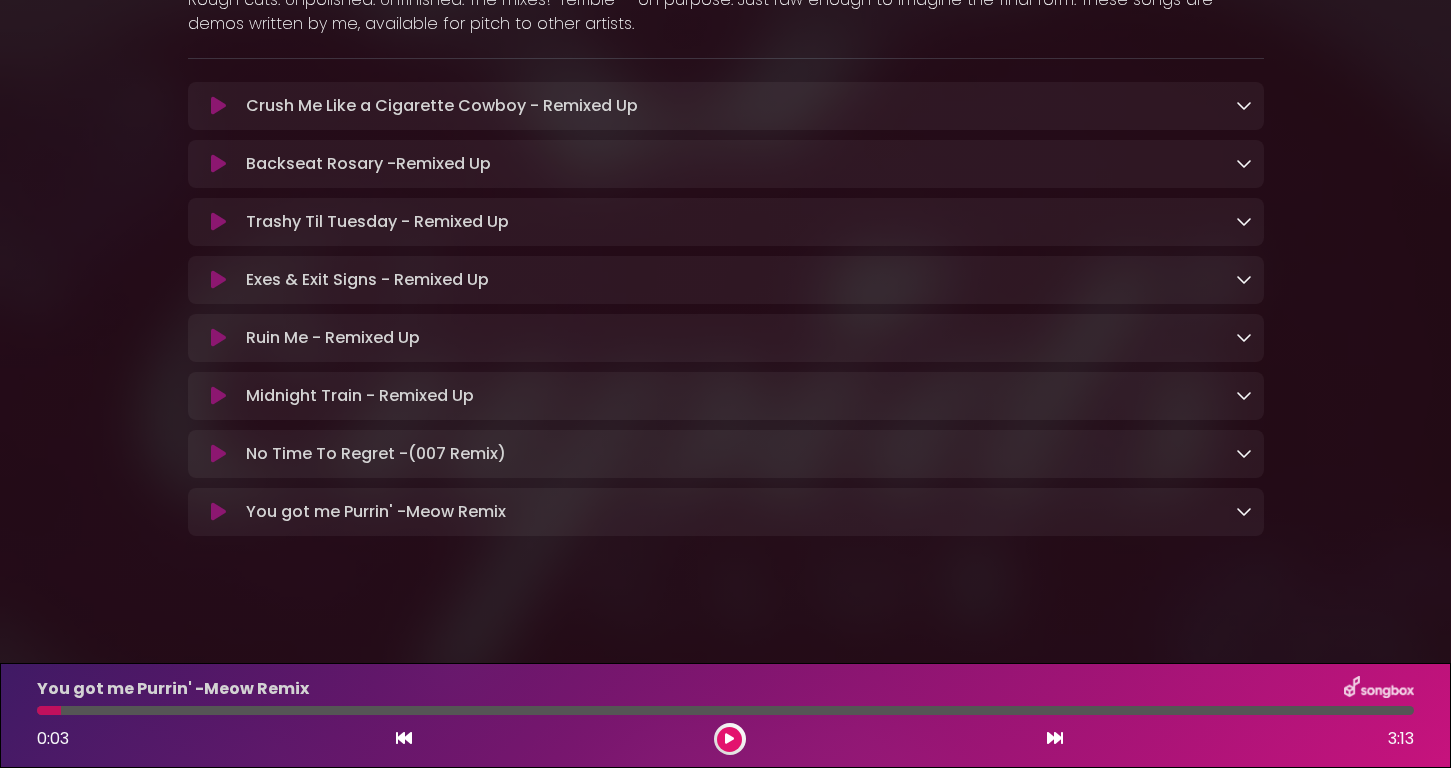 click at bounding box center [404, 738] 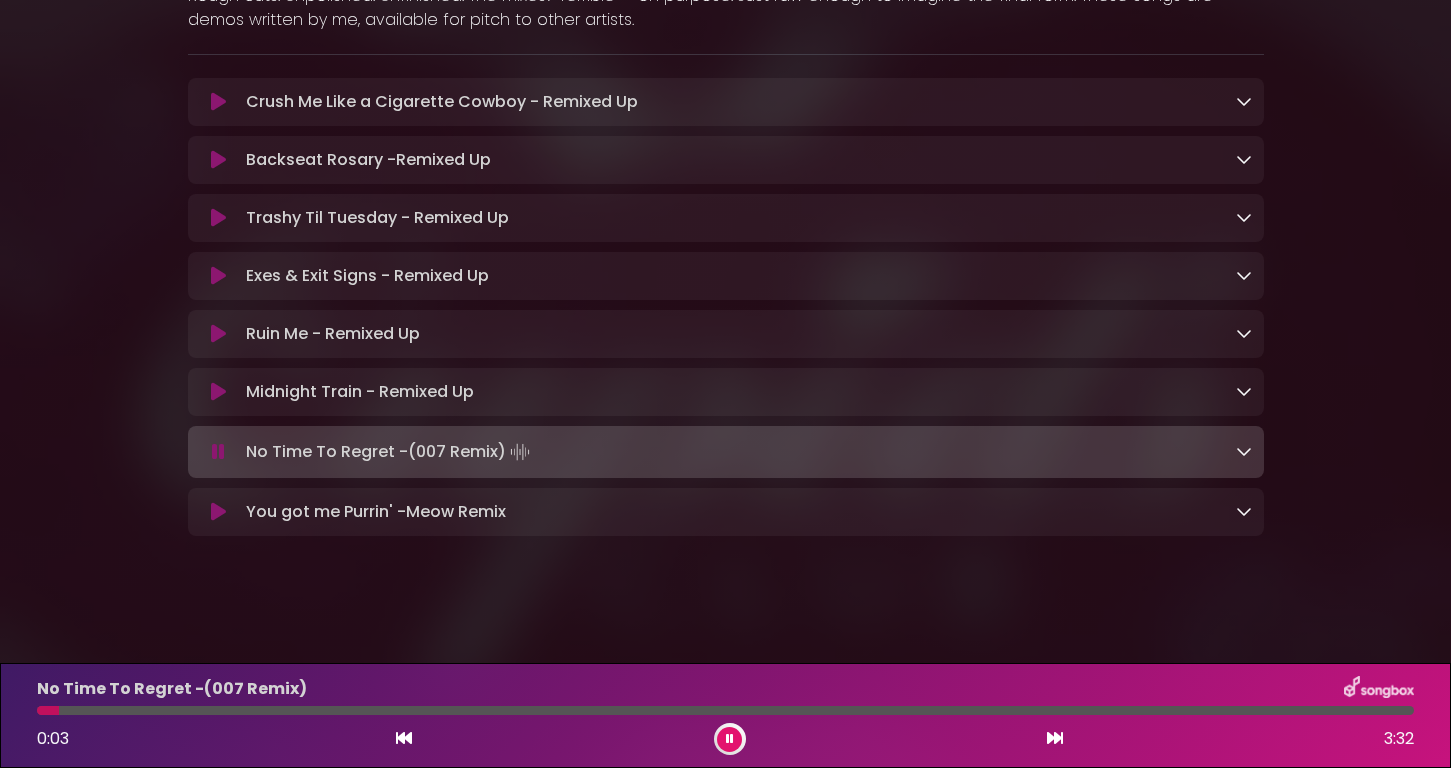 click at bounding box center [730, 739] 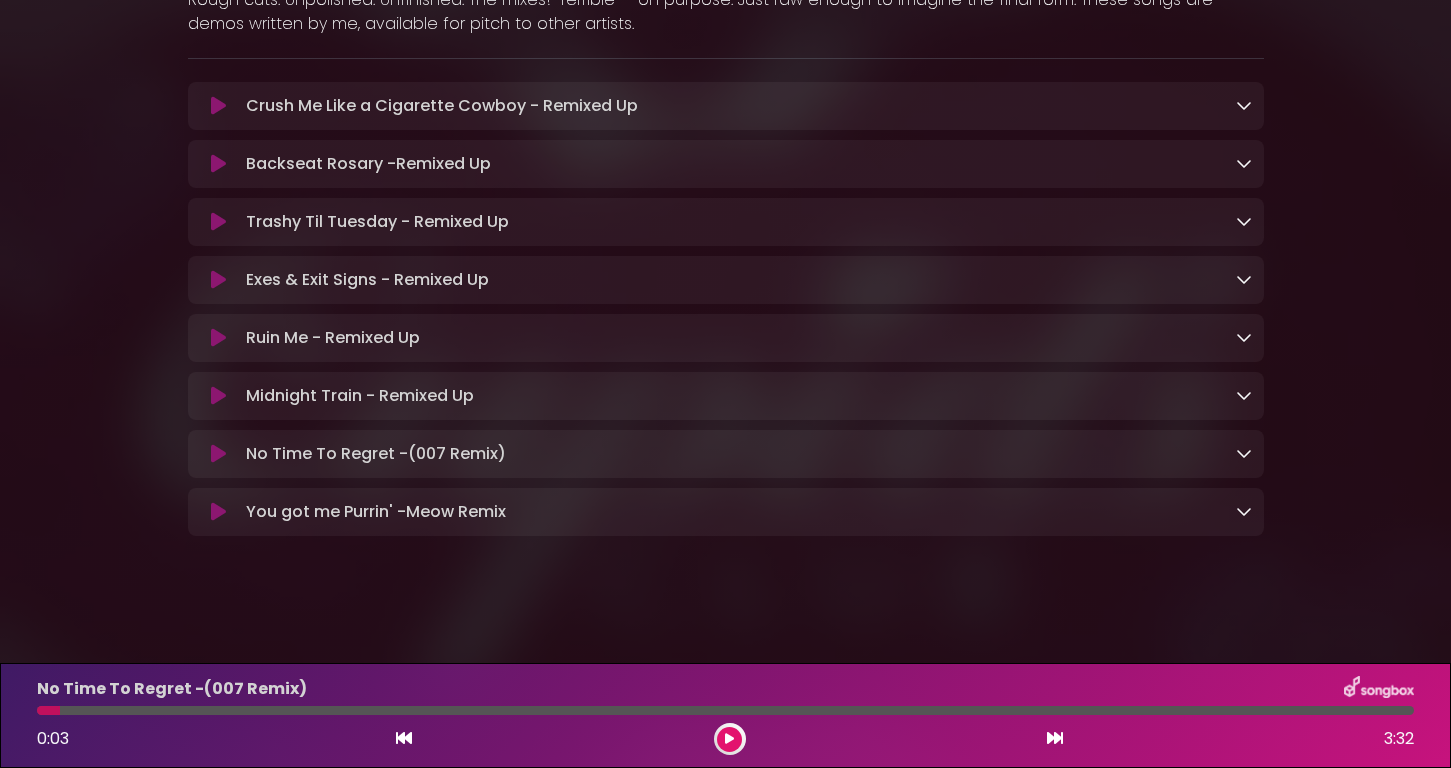 click at bounding box center [218, 512] 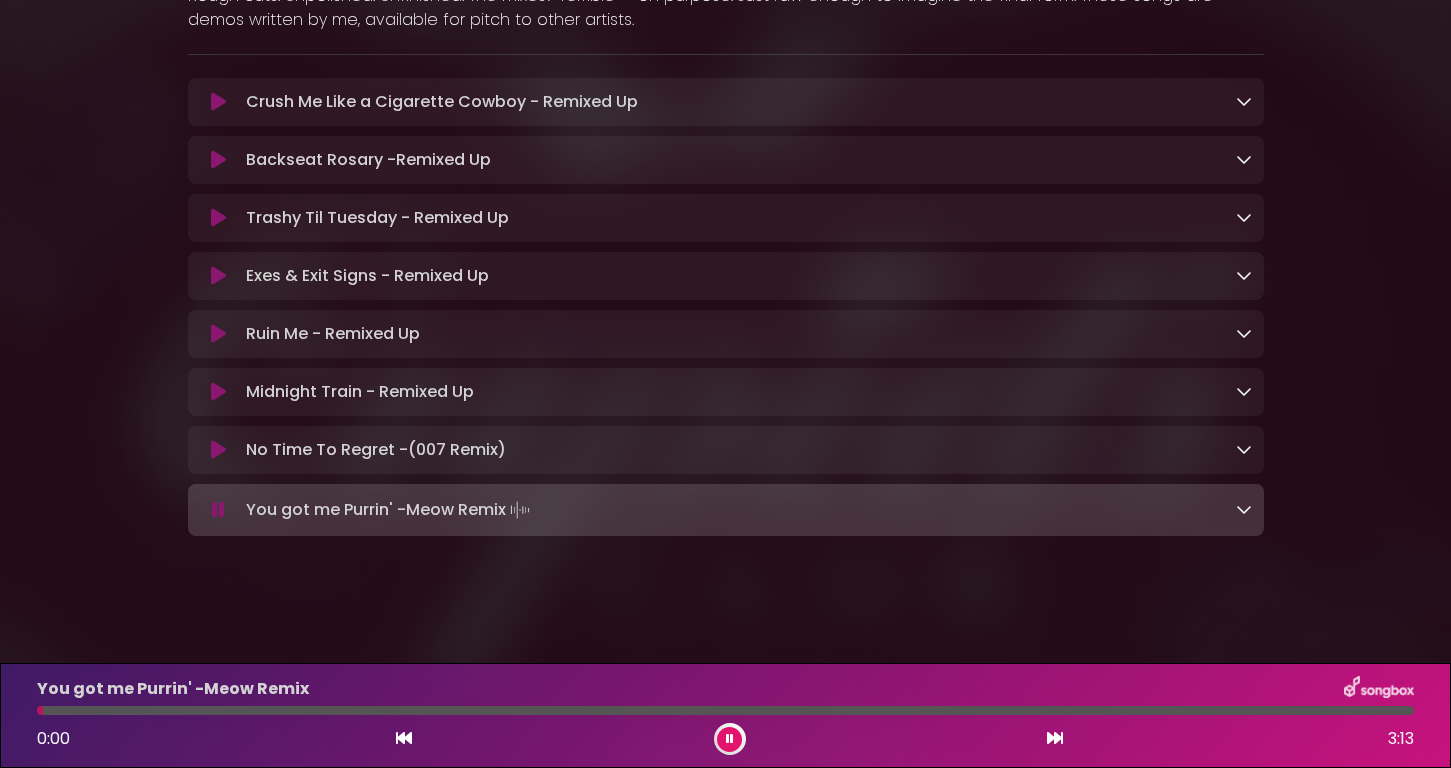 click at bounding box center [729, 739] 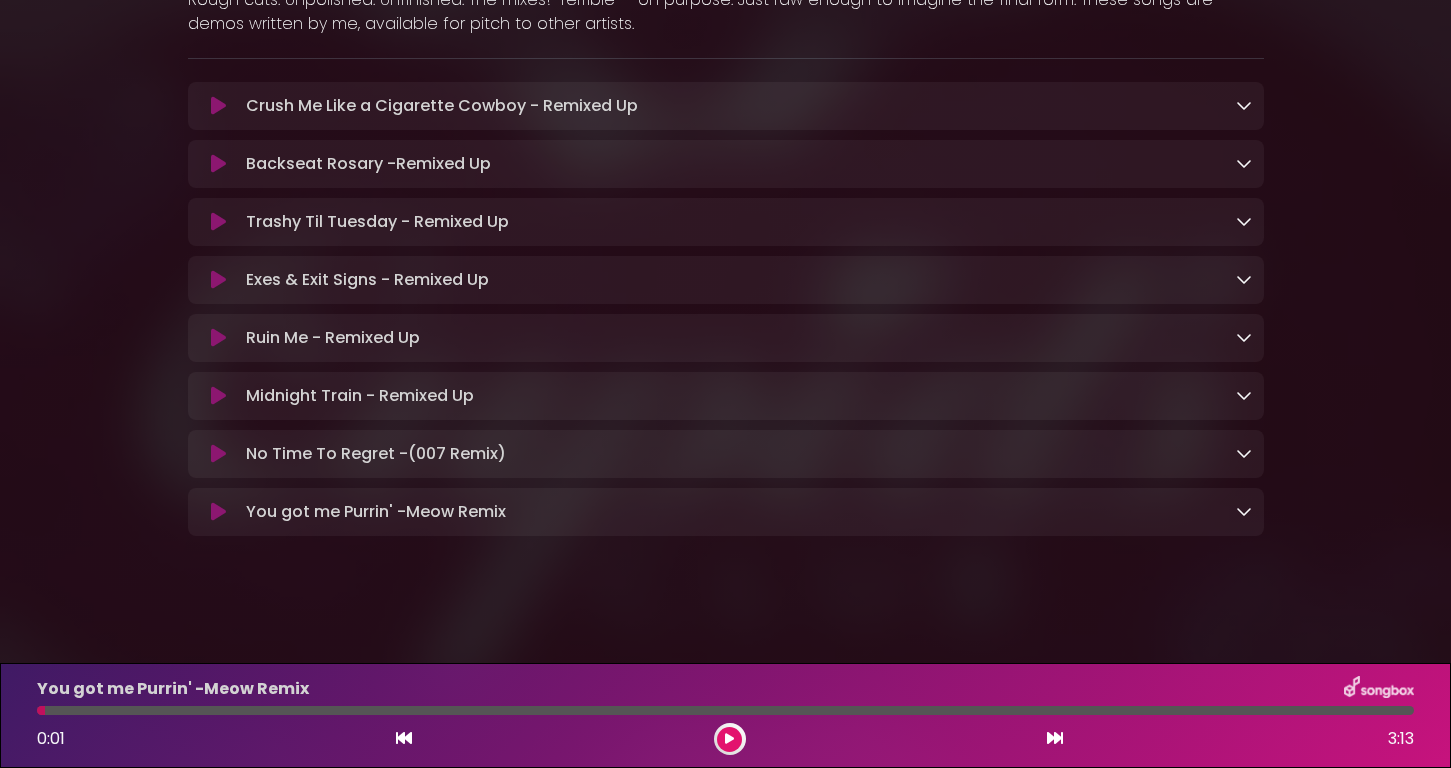 click at bounding box center (404, 738) 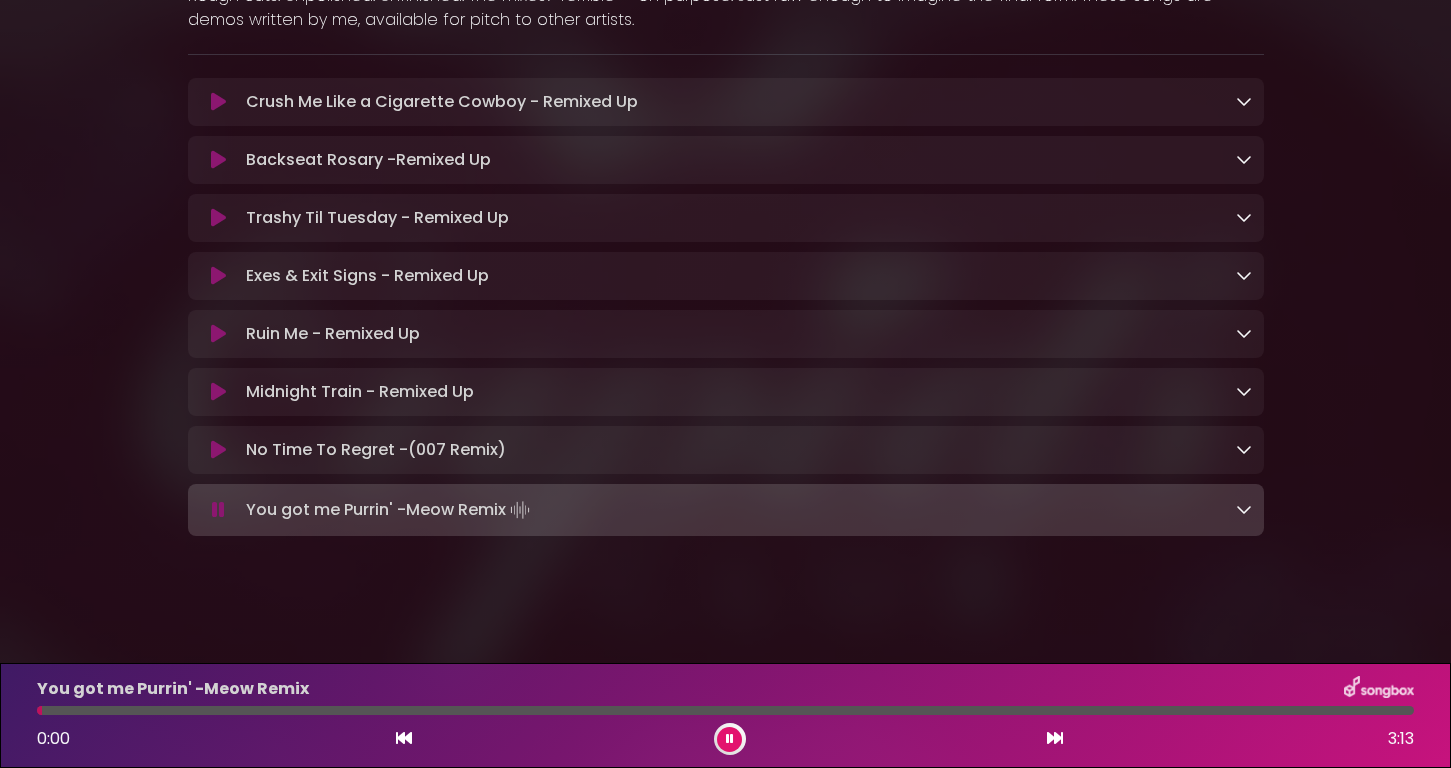 click at bounding box center (730, 739) 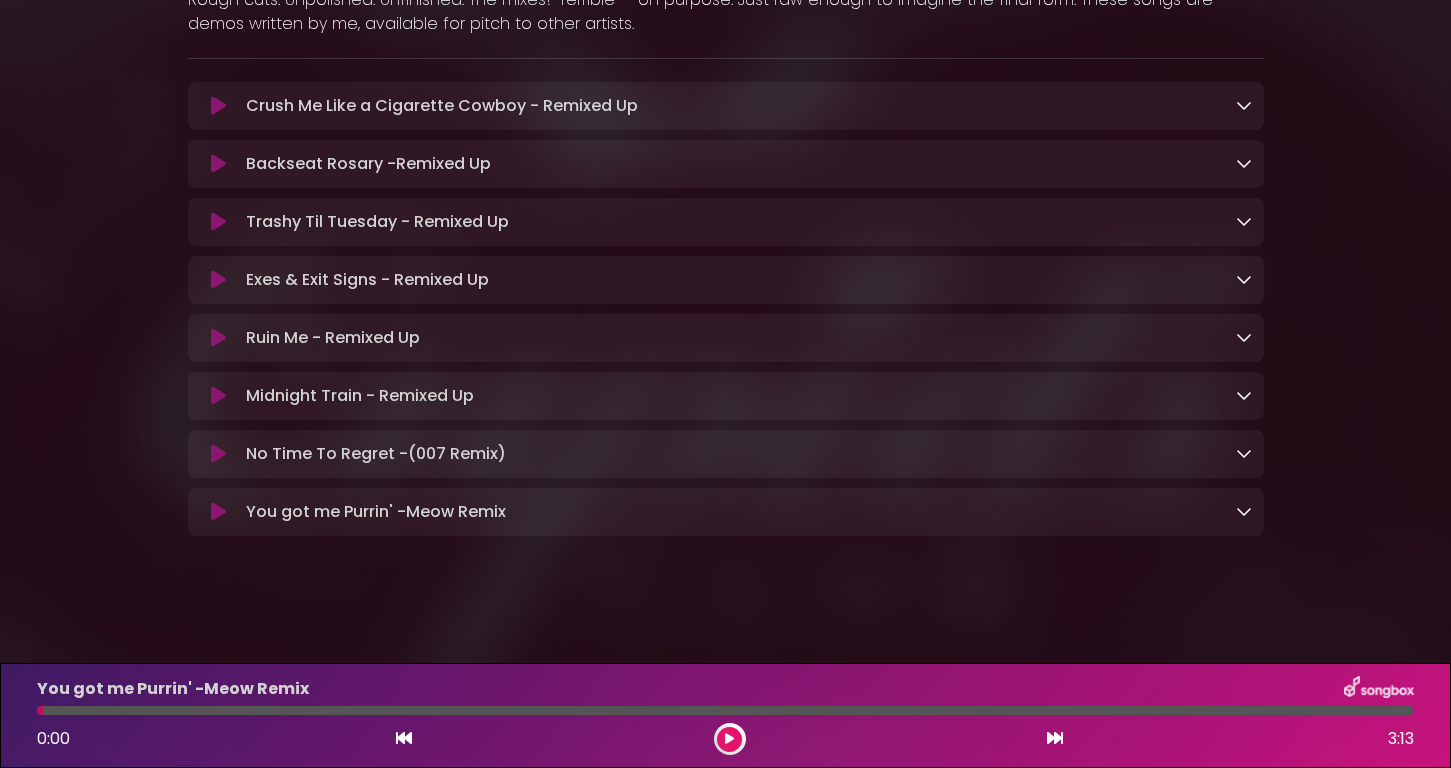 click at bounding box center (218, 512) 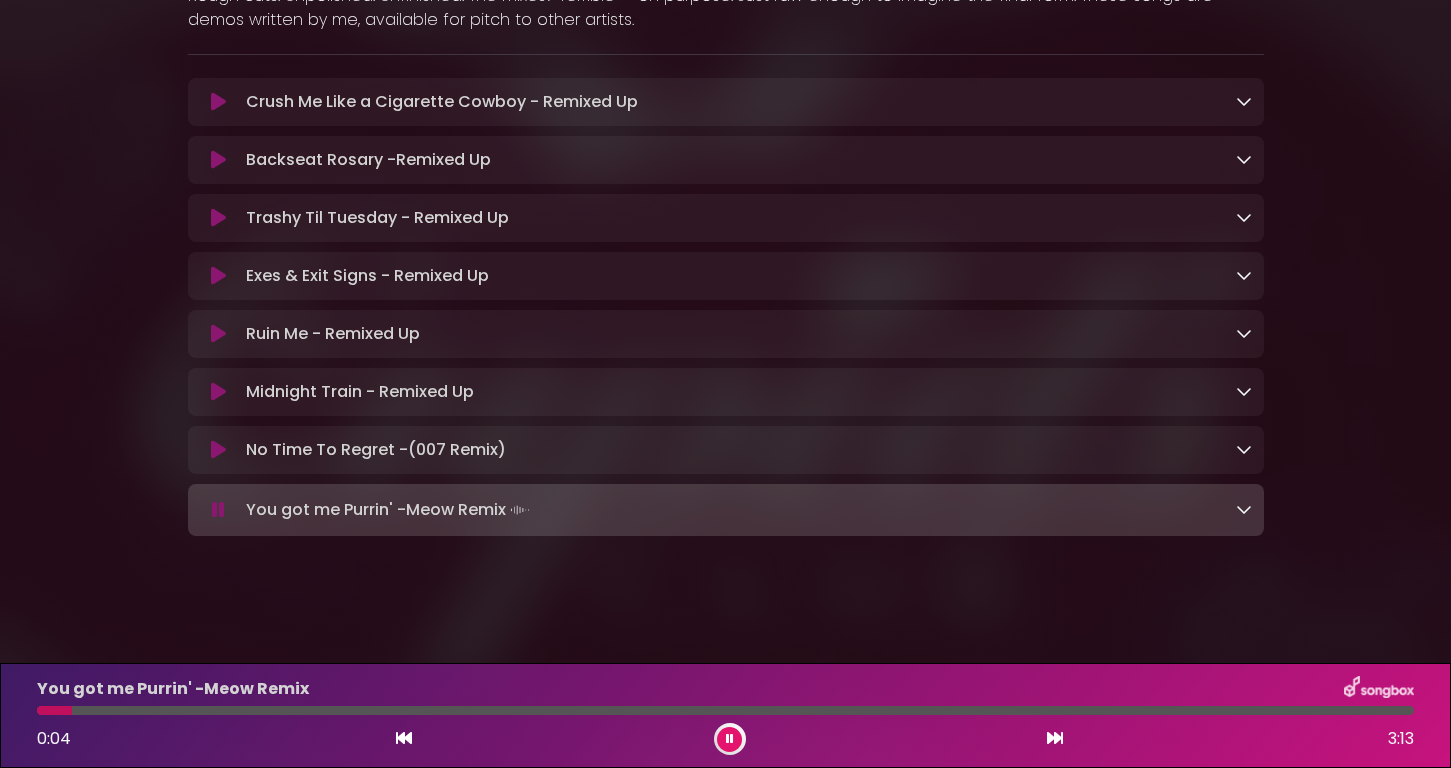 type 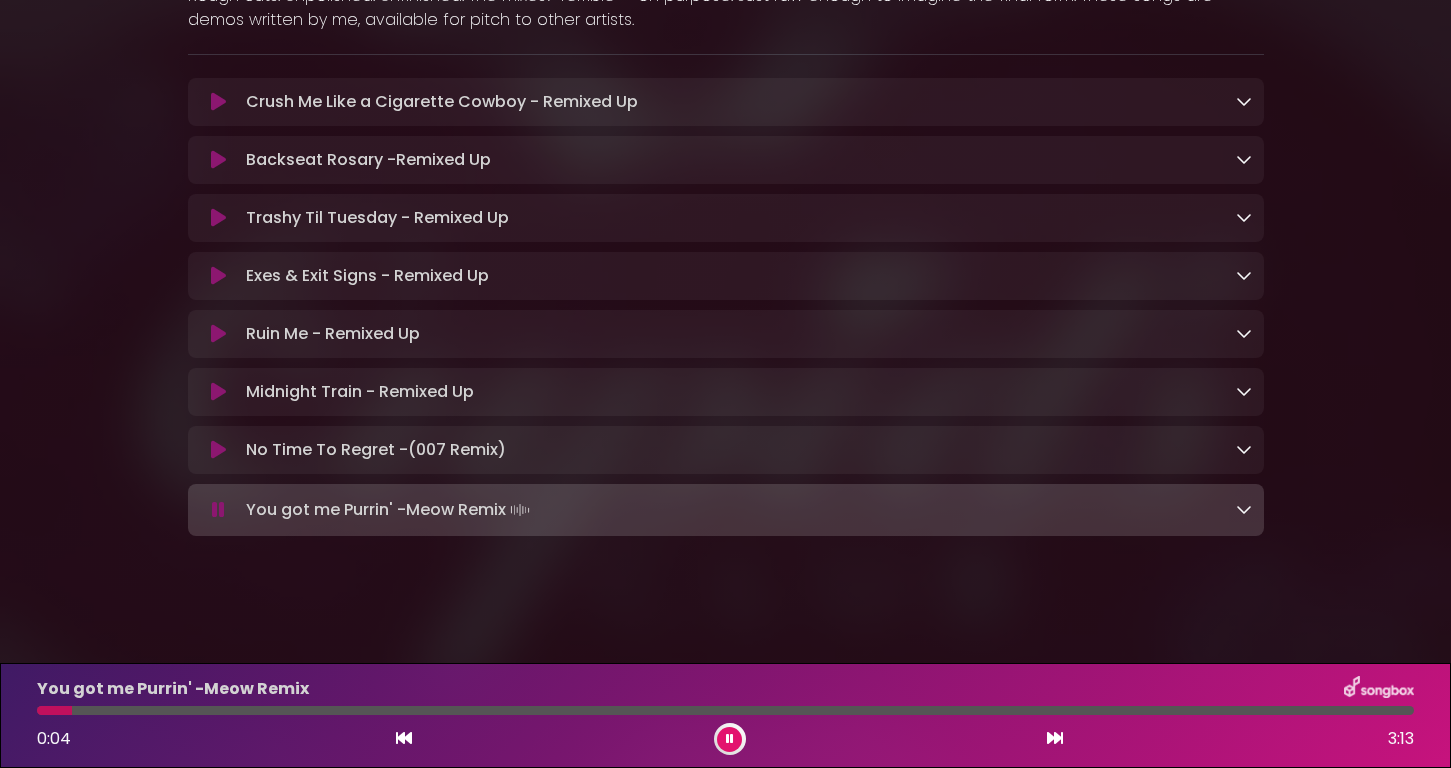click at bounding box center [219, 510] 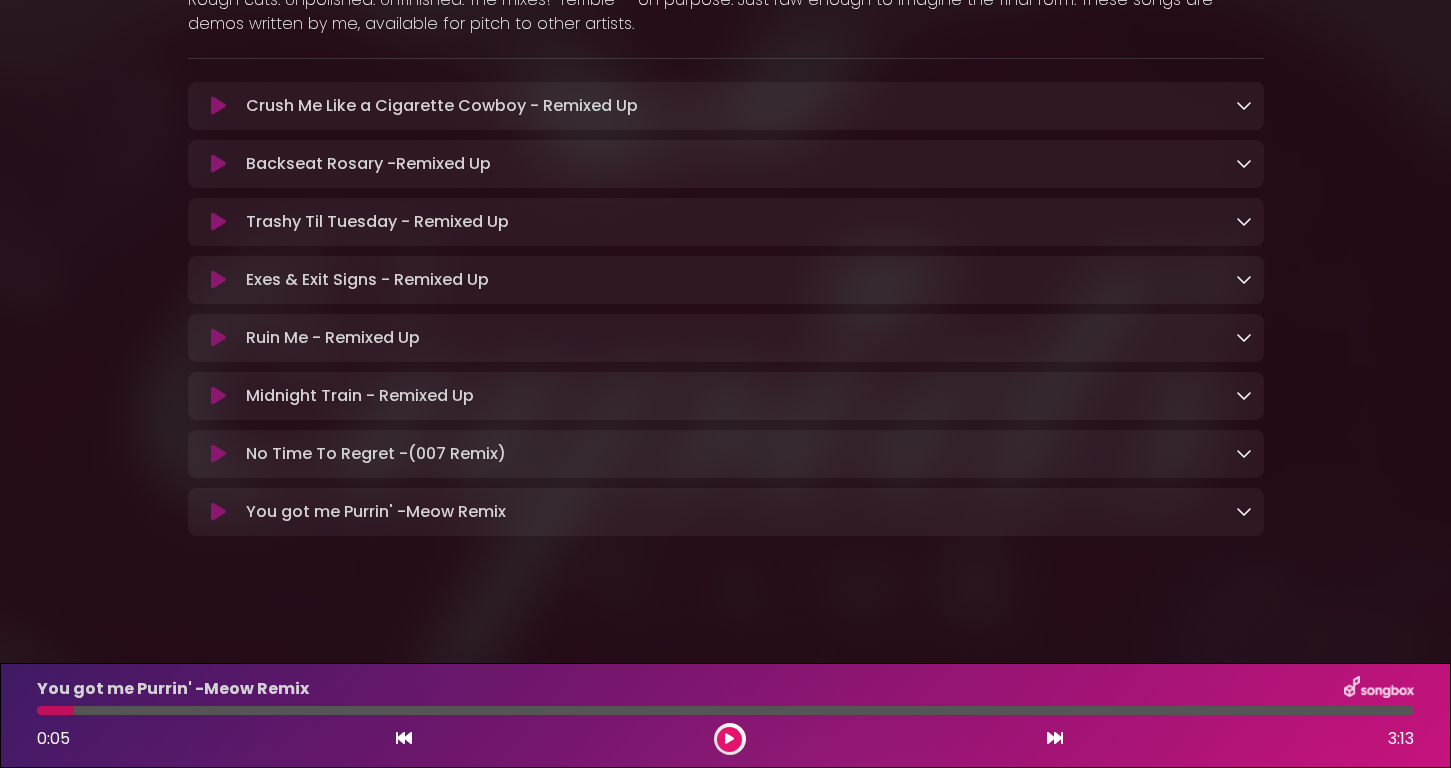 click at bounding box center (404, 738) 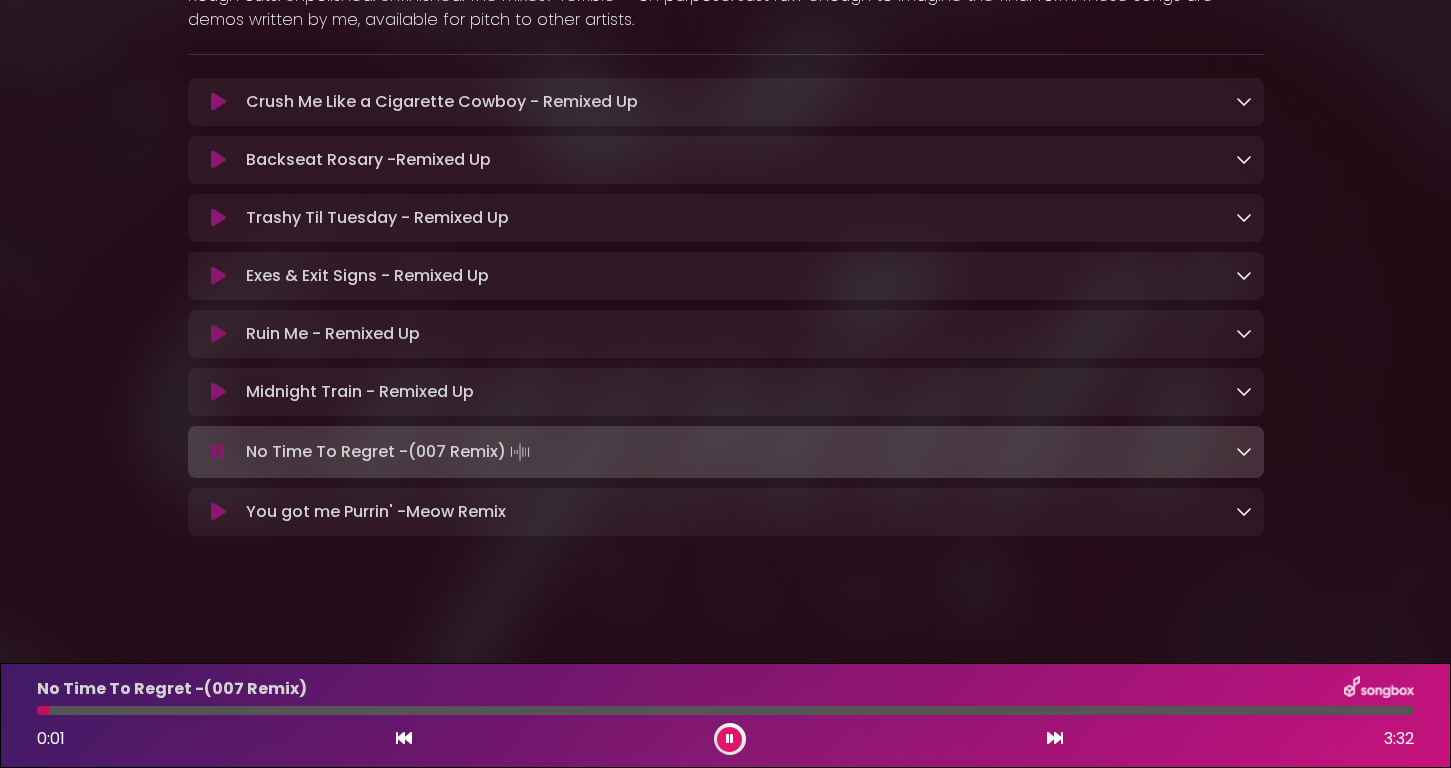 click at bounding box center (729, 739) 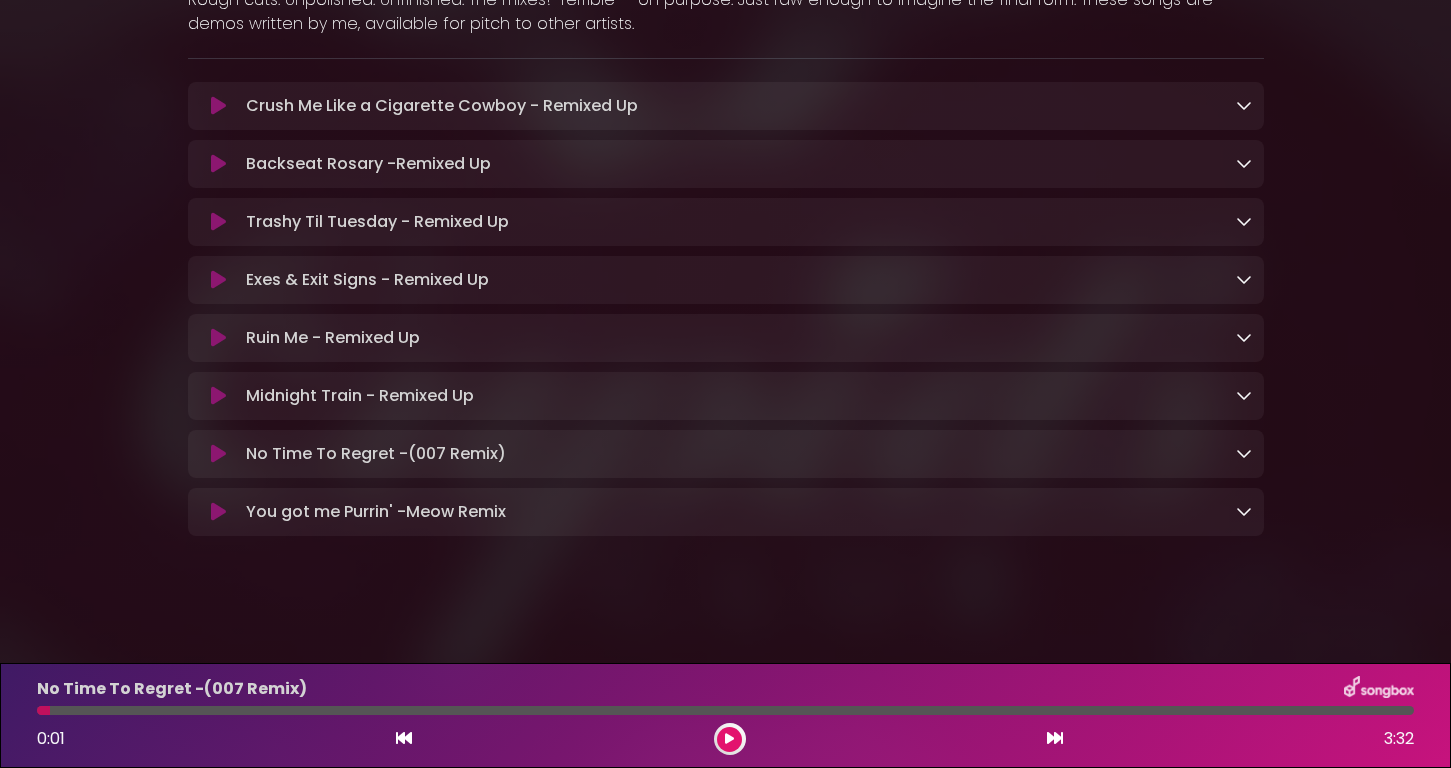 click at bounding box center (218, 512) 